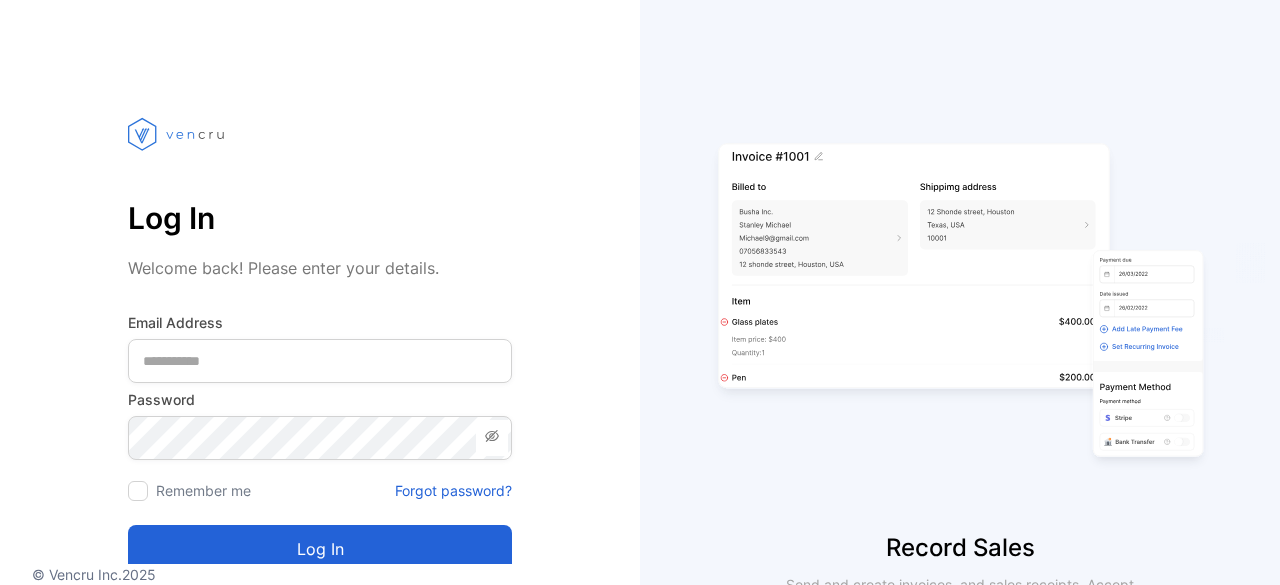 scroll, scrollTop: 0, scrollLeft: 0, axis: both 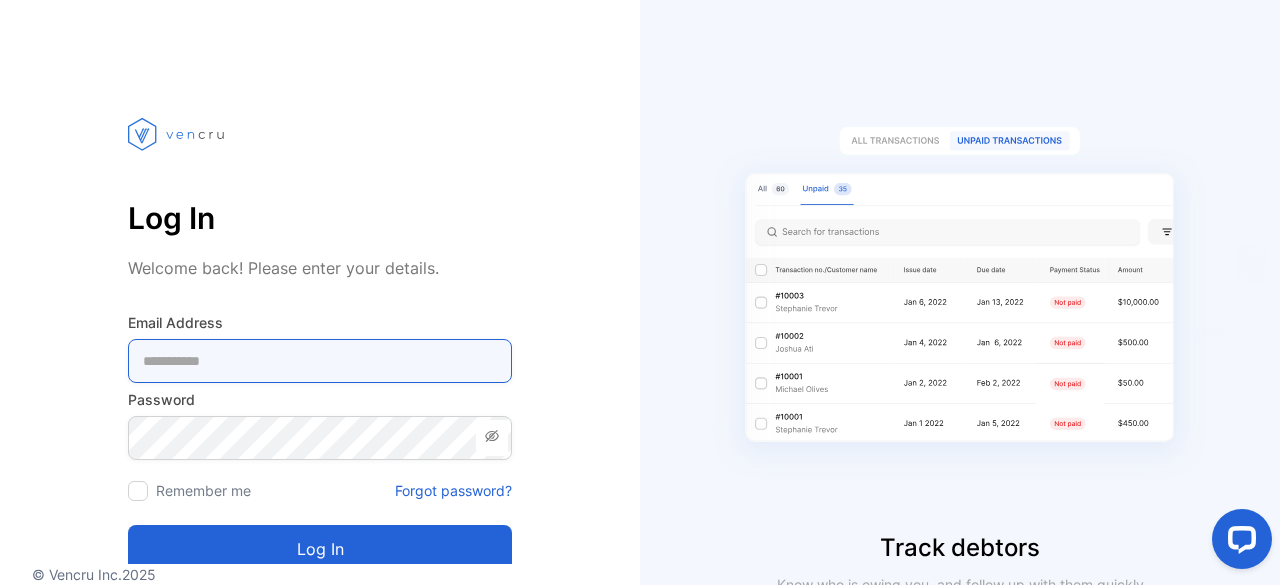 click at bounding box center (320, 361) 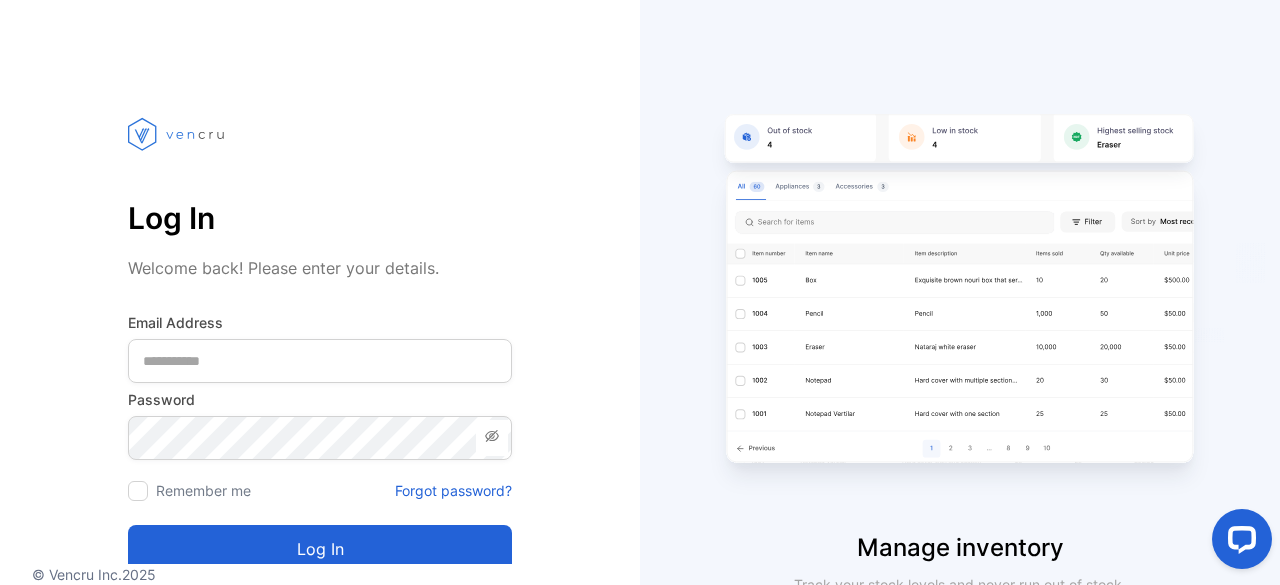 click on "Log In Welcome back! Please enter your details. Email Address   Password   Remember me Forgot password? Log in Don't have an account?   Sign up" at bounding box center (320, 353) 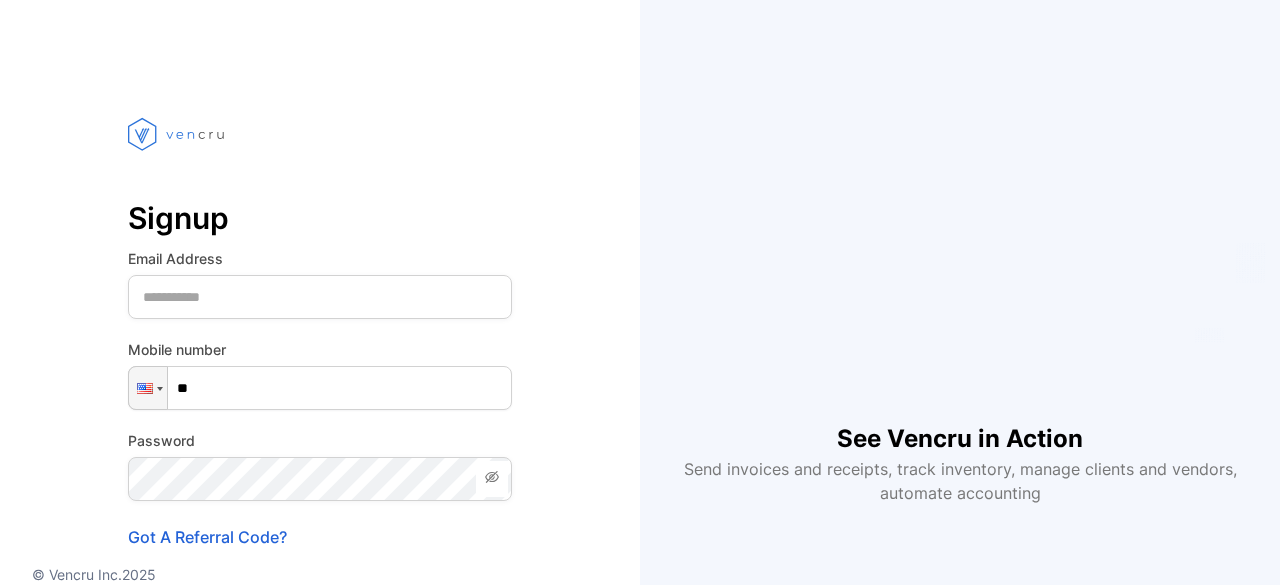 scroll, scrollTop: 0, scrollLeft: 0, axis: both 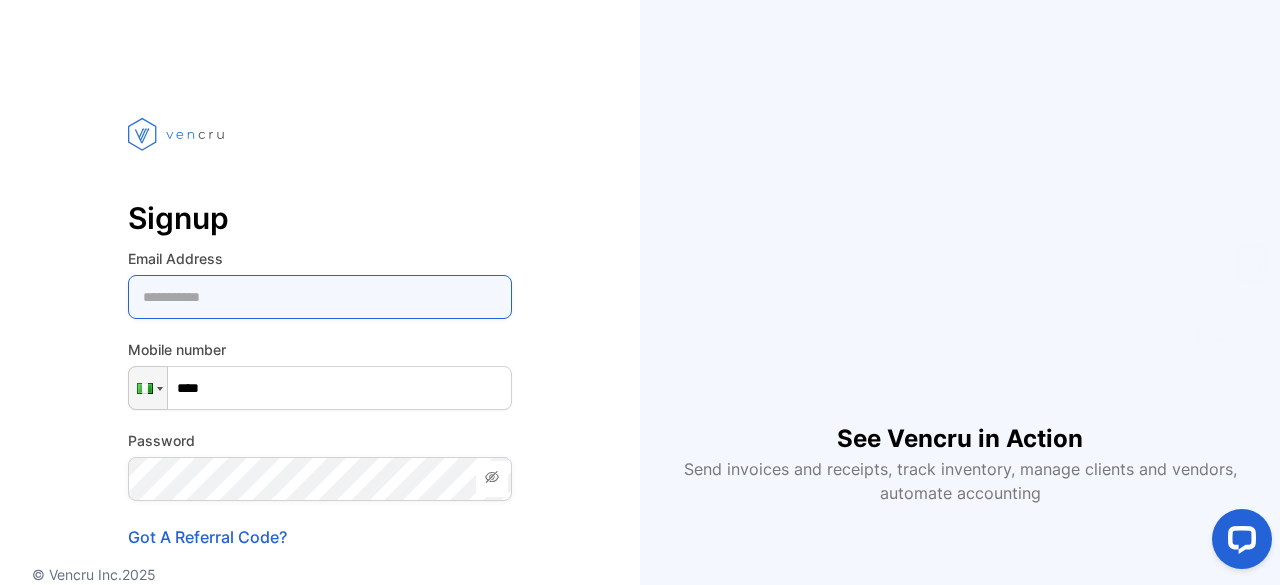 click at bounding box center (320, 297) 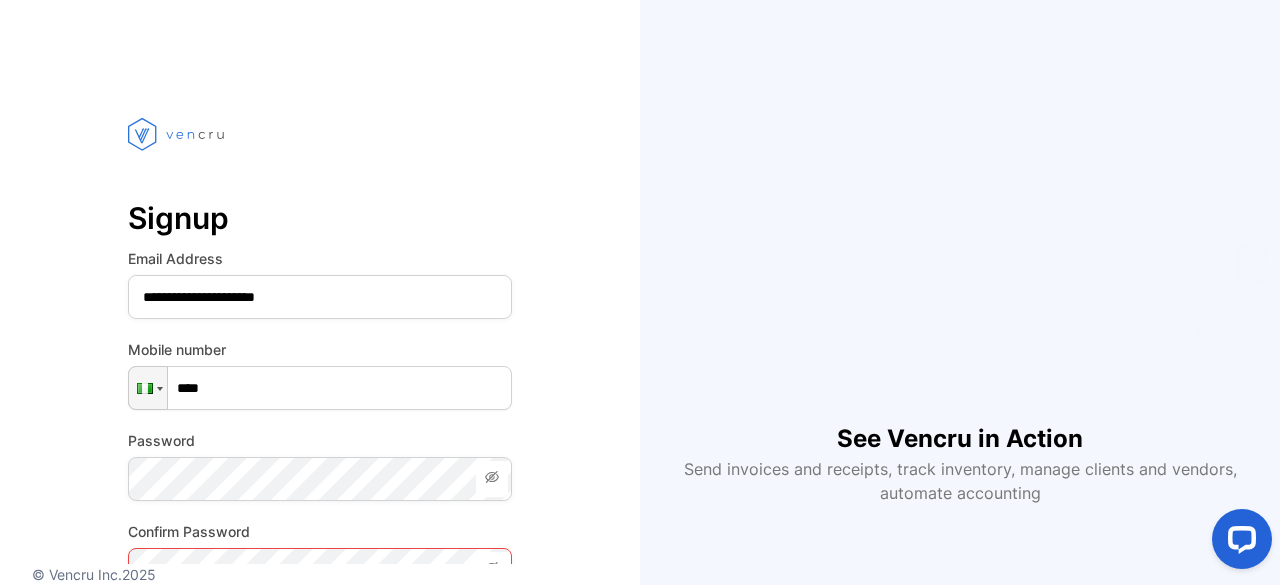 click on "© Vencru Inc.  [YEAR]" at bounding box center [320, 574] 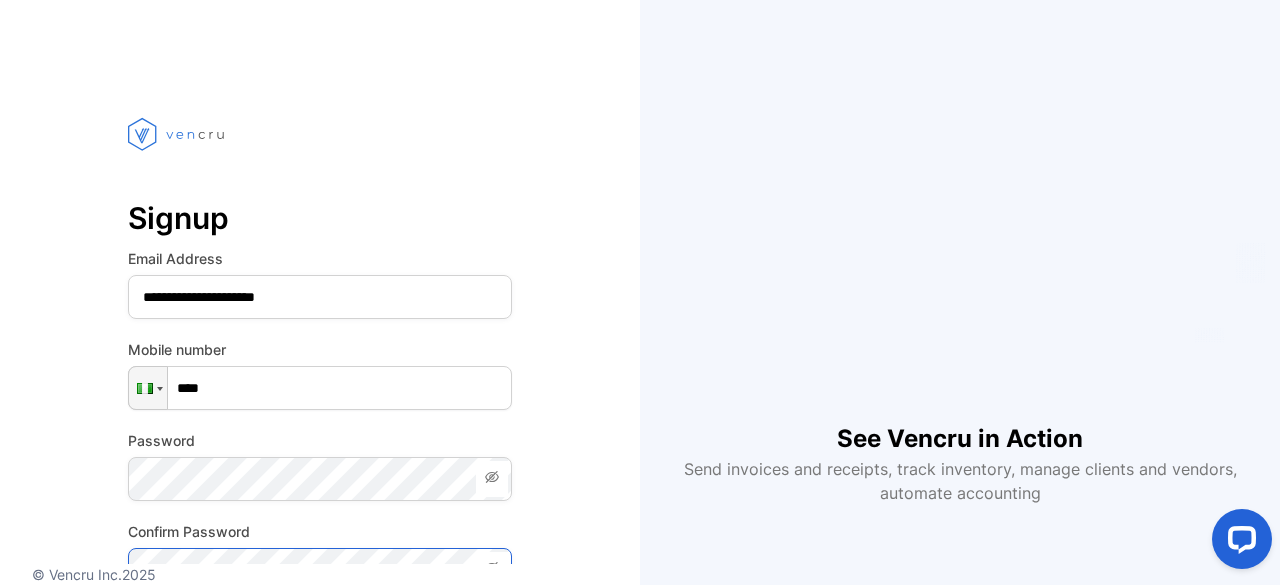 click on "Create account" at bounding box center (320, 688) 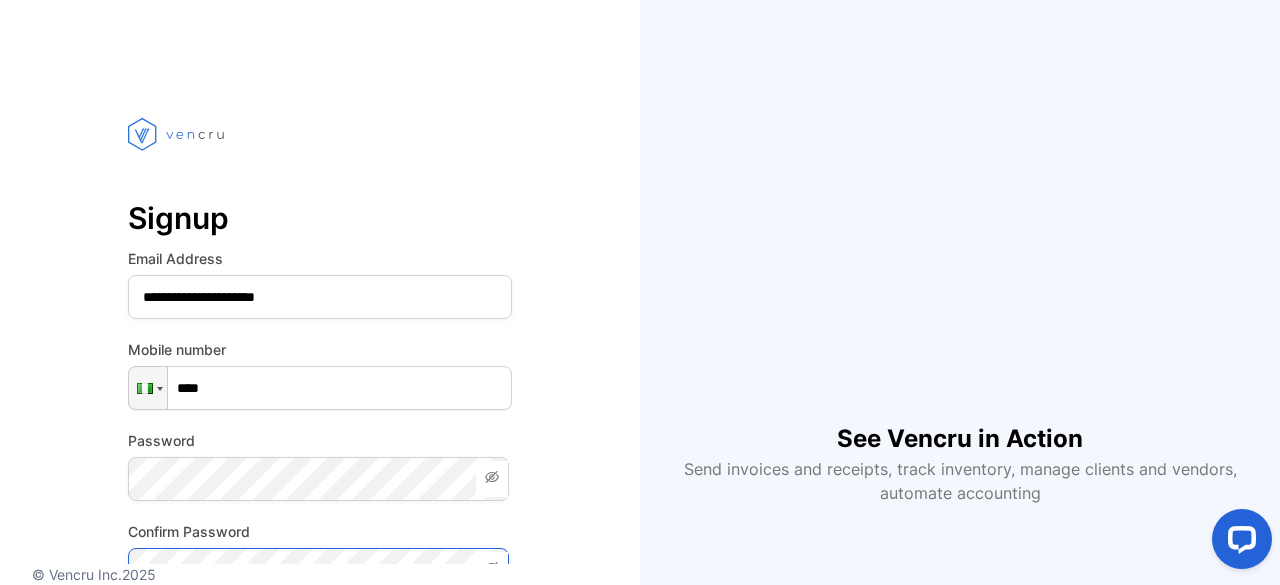scroll, scrollTop: 0, scrollLeft: 0, axis: both 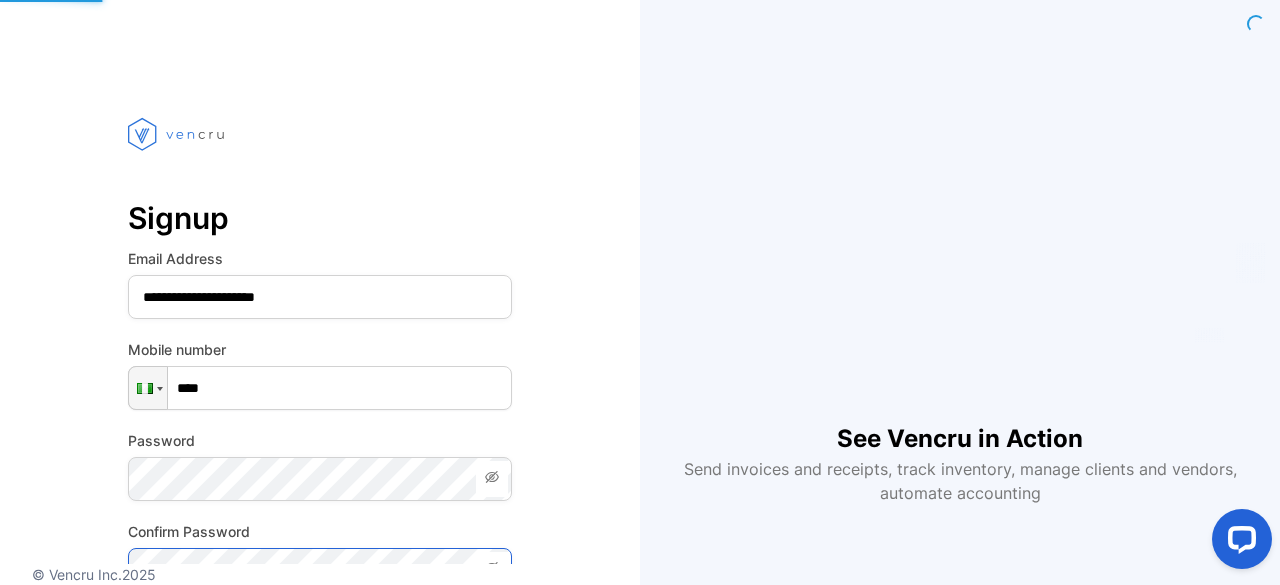 drag, startPoint x: 1275, startPoint y: 59, endPoint x: 1270, endPoint y: 128, distance: 69.18092 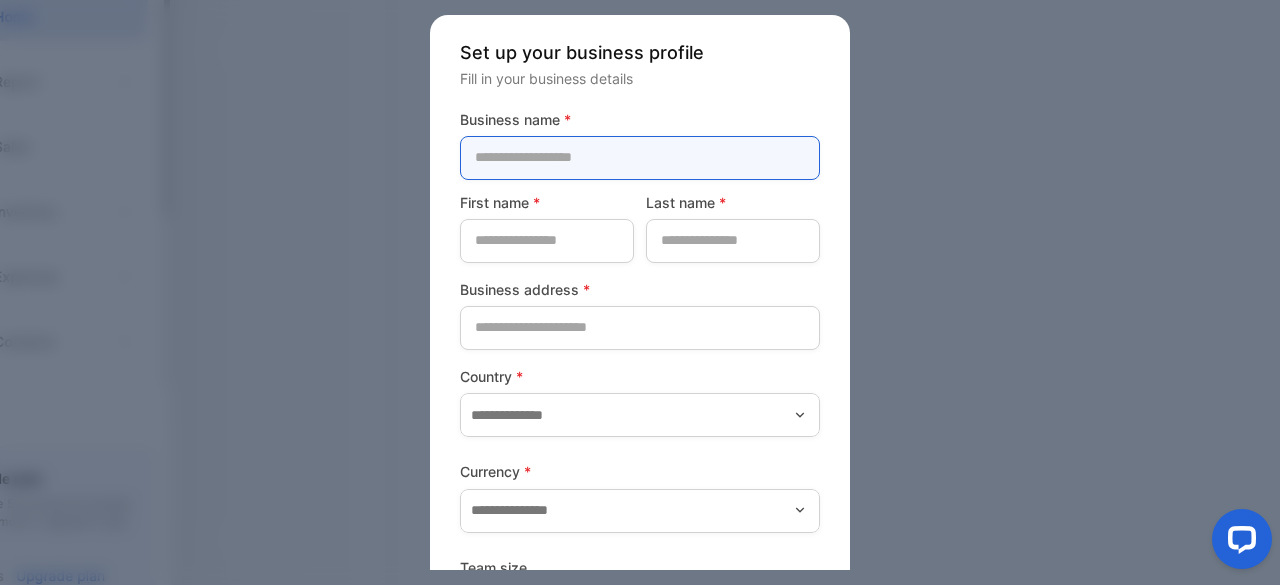 click at bounding box center [640, 158] 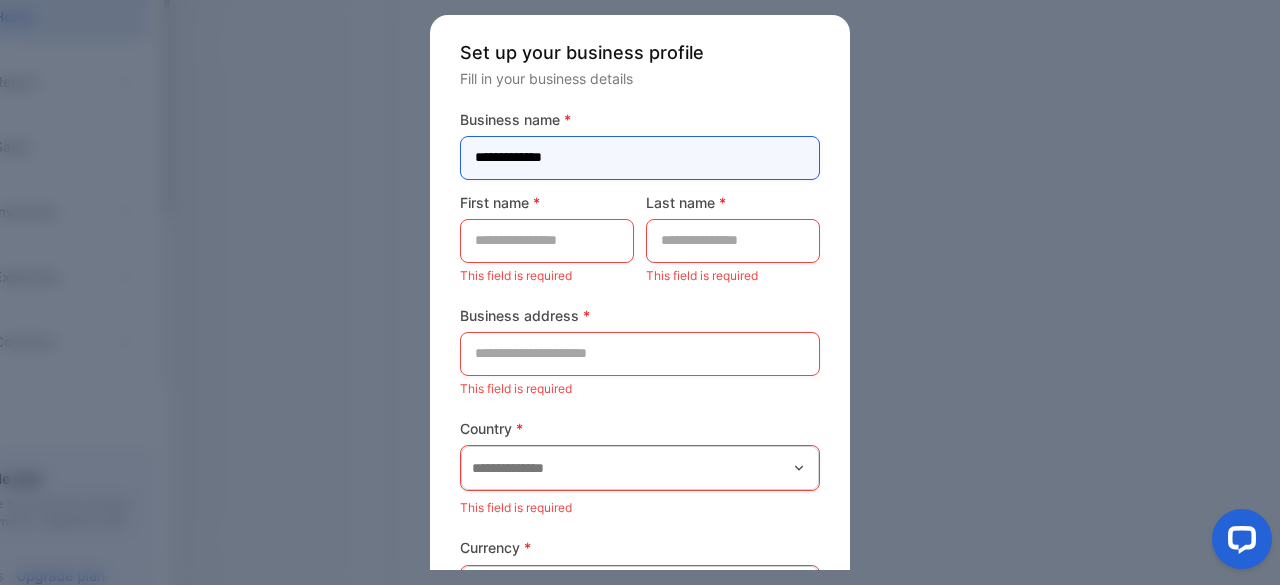 type on "**********" 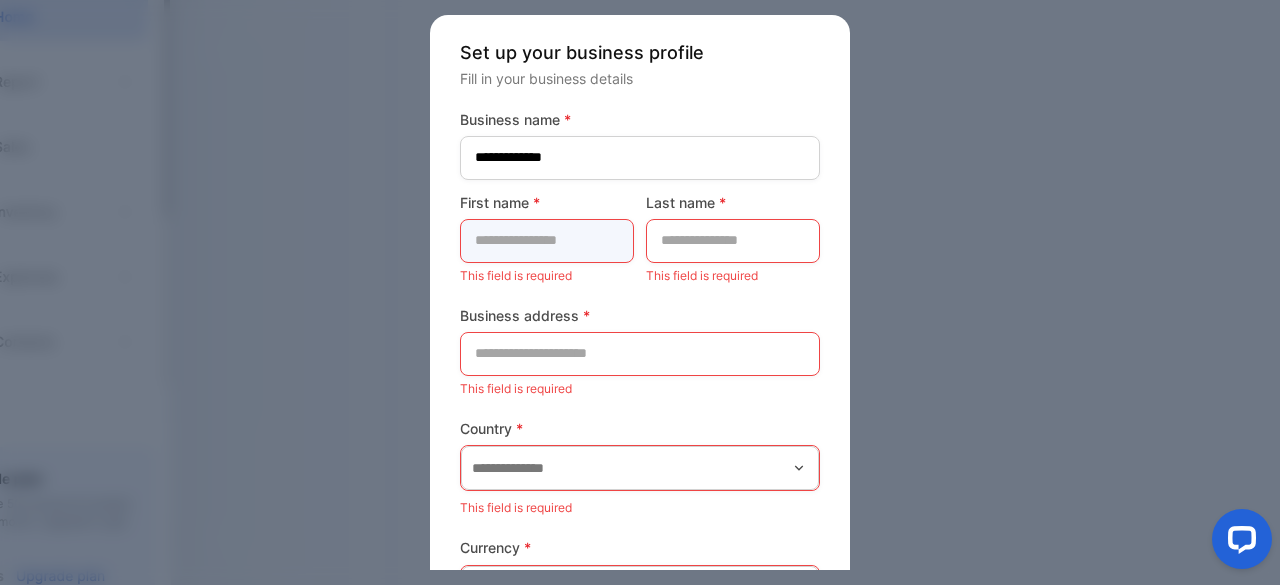 click at bounding box center [547, 241] 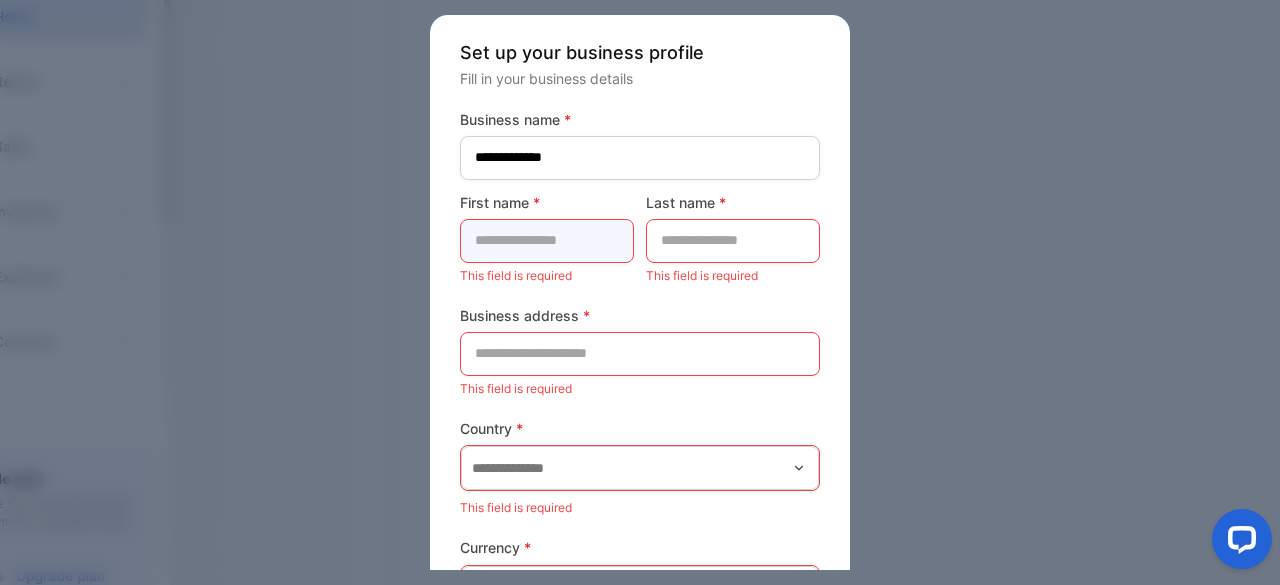 paste on "*******" 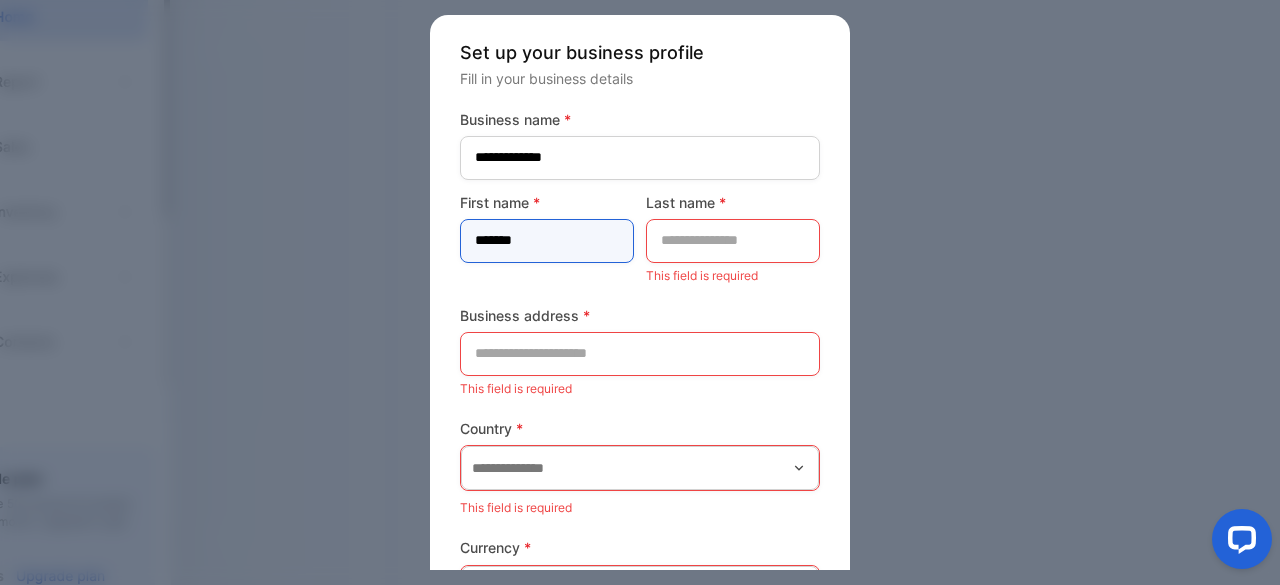 type on "*******" 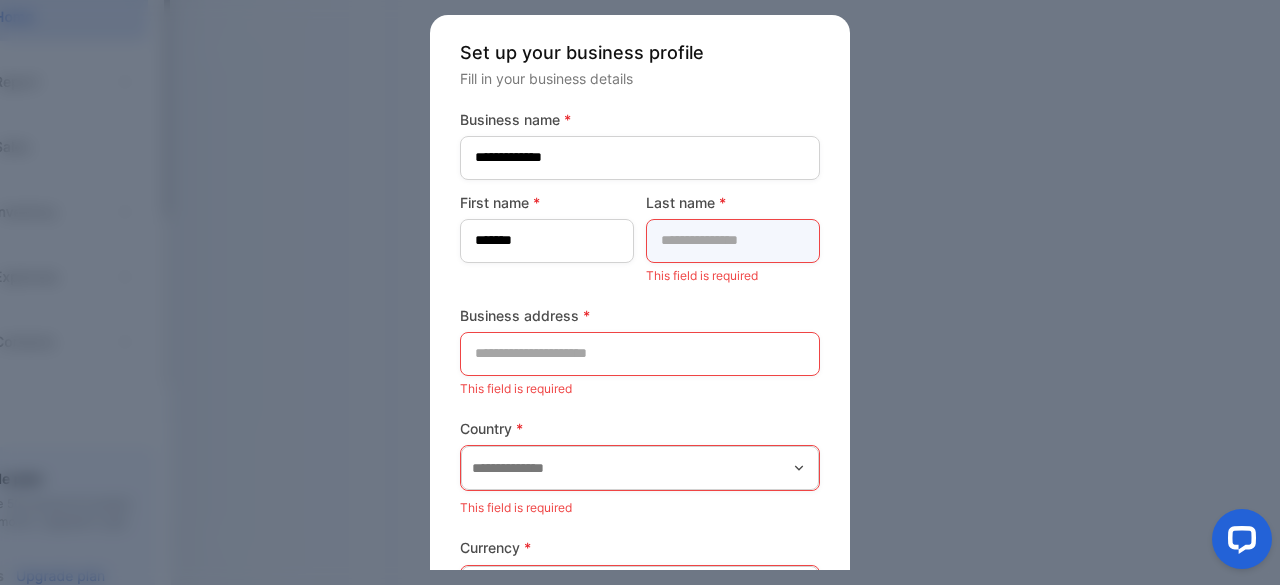 click at bounding box center [733, 241] 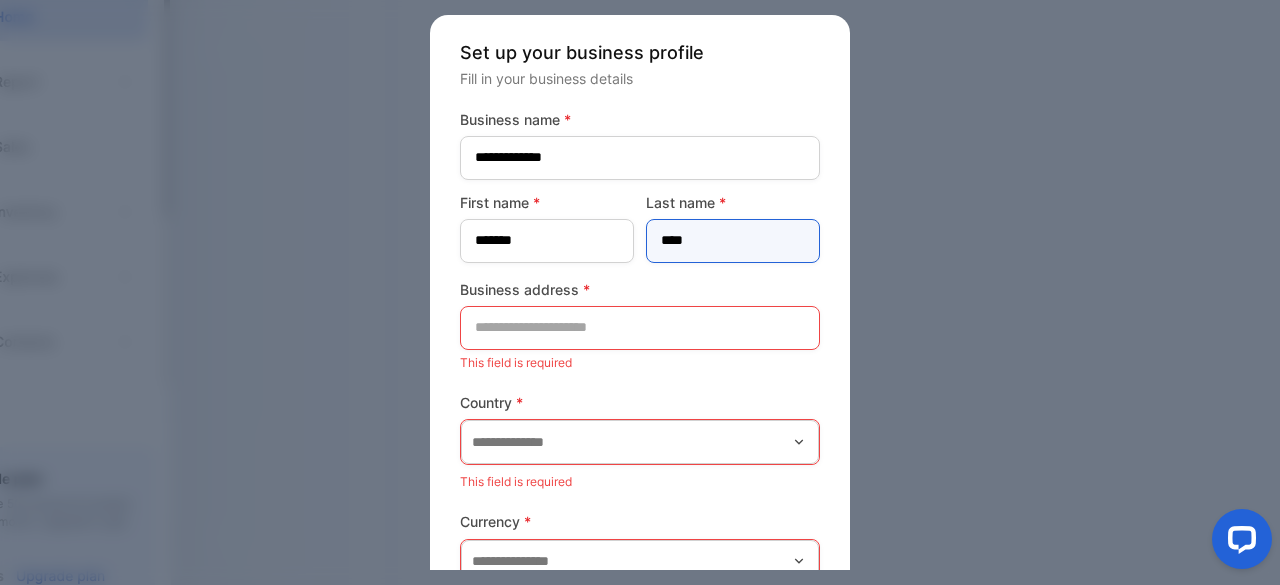 type on "****" 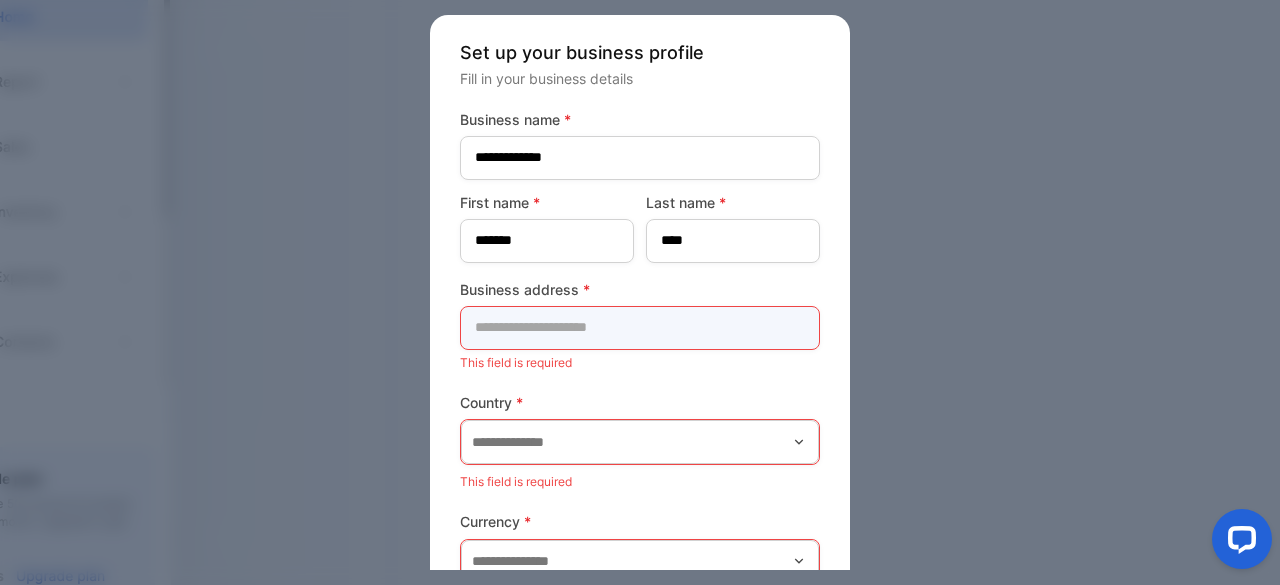 click at bounding box center (640, 328) 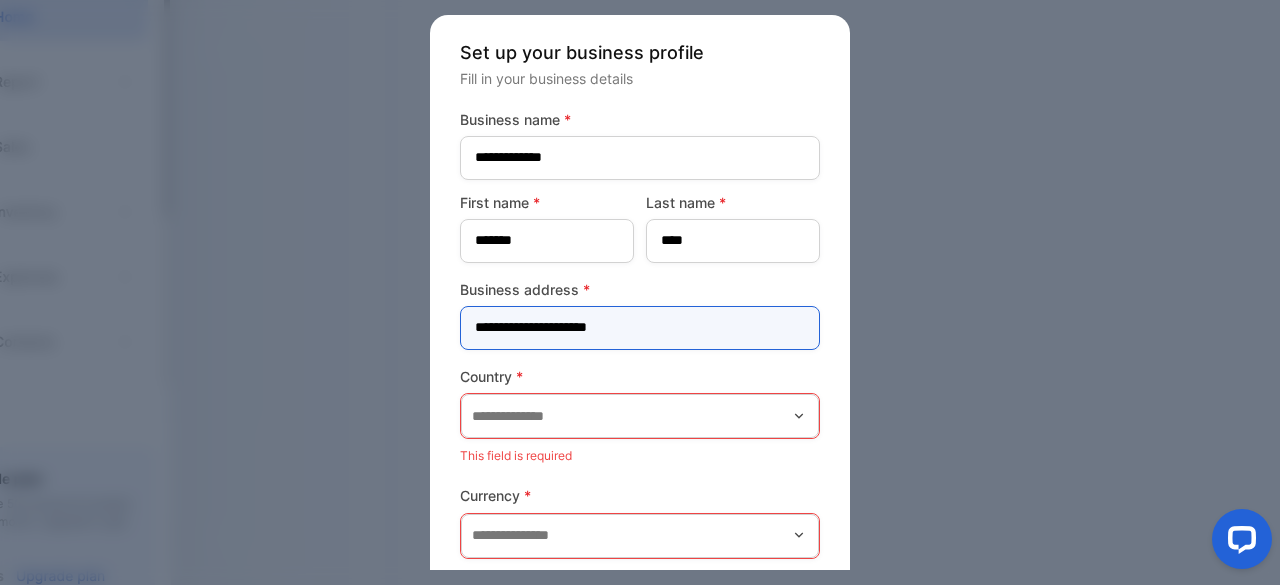 type on "**********" 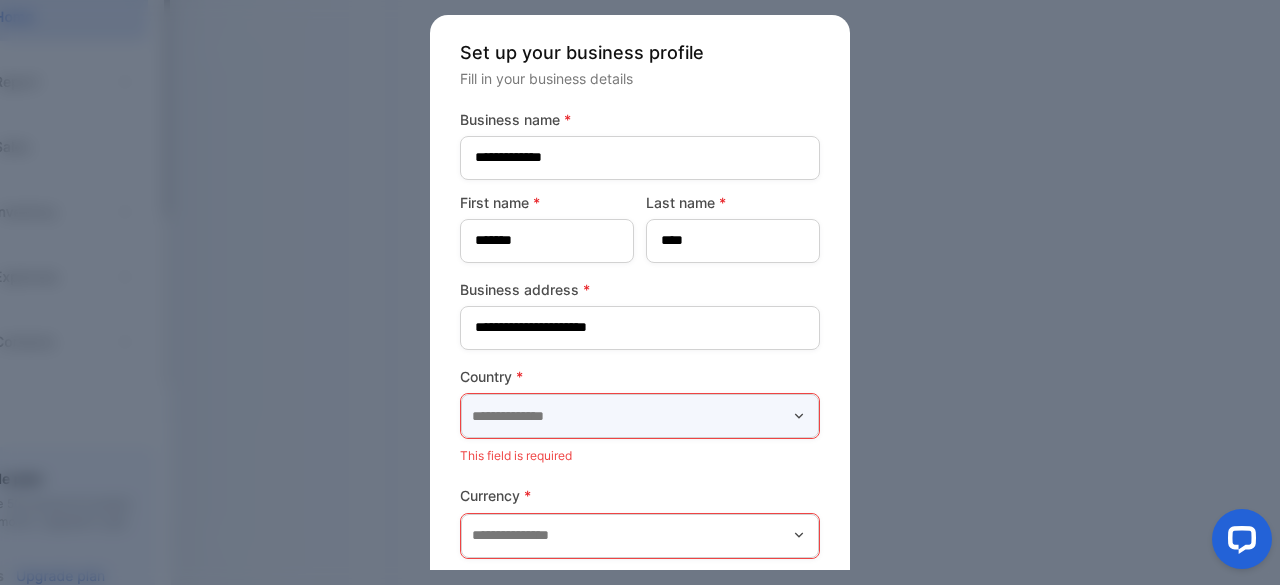 click at bounding box center [640, 416] 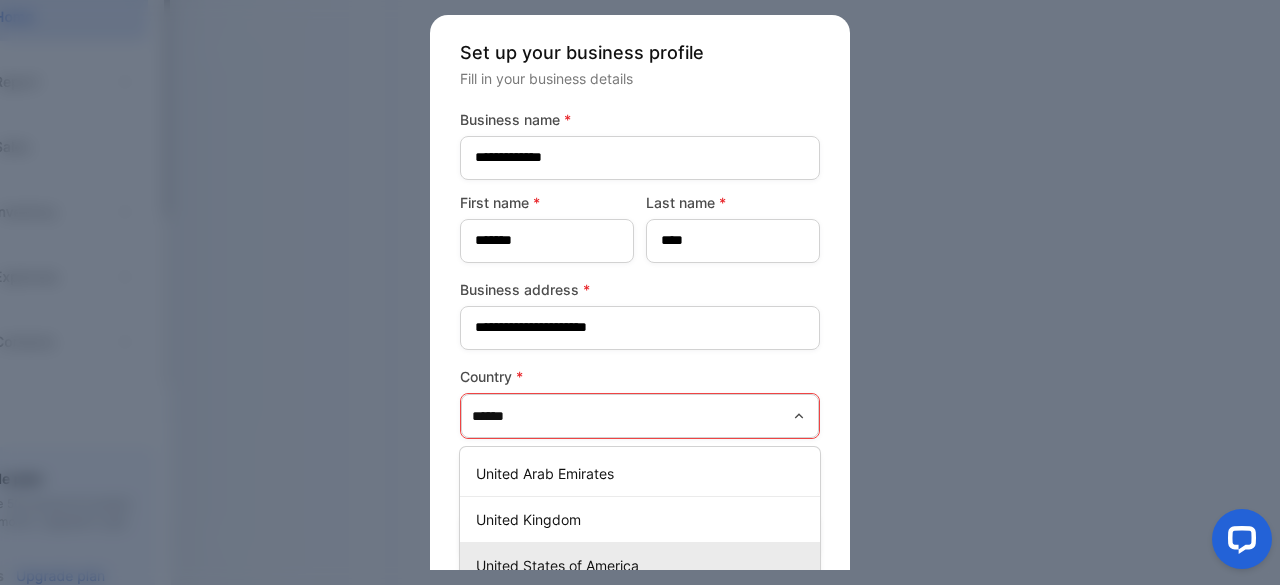 click on "United States of America" at bounding box center [640, 565] 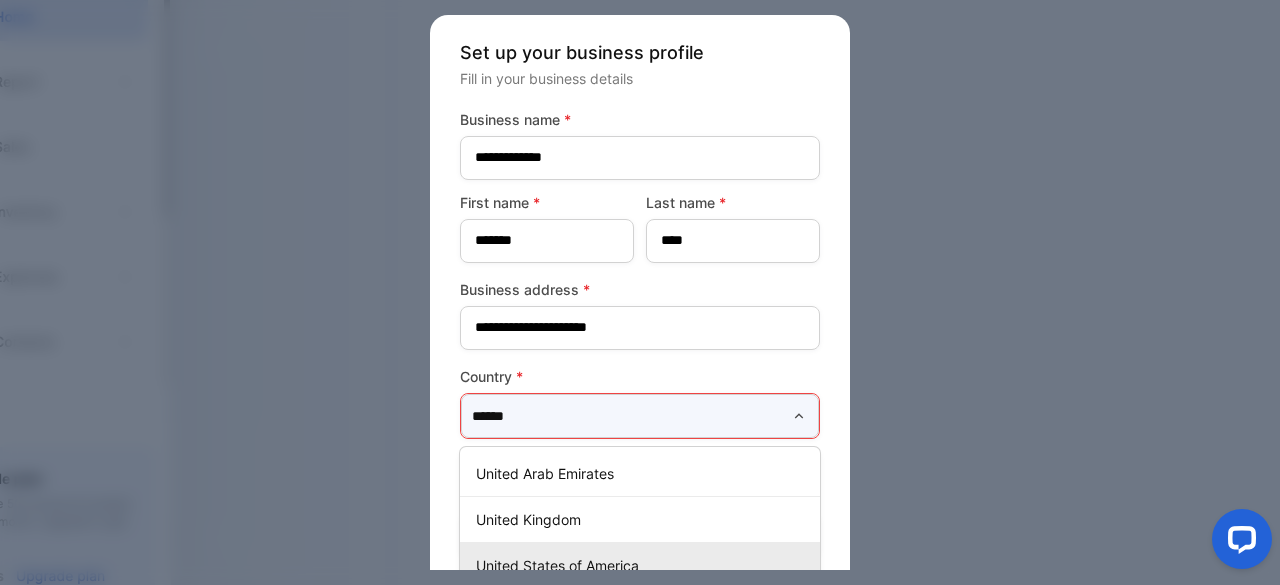 type on "**********" 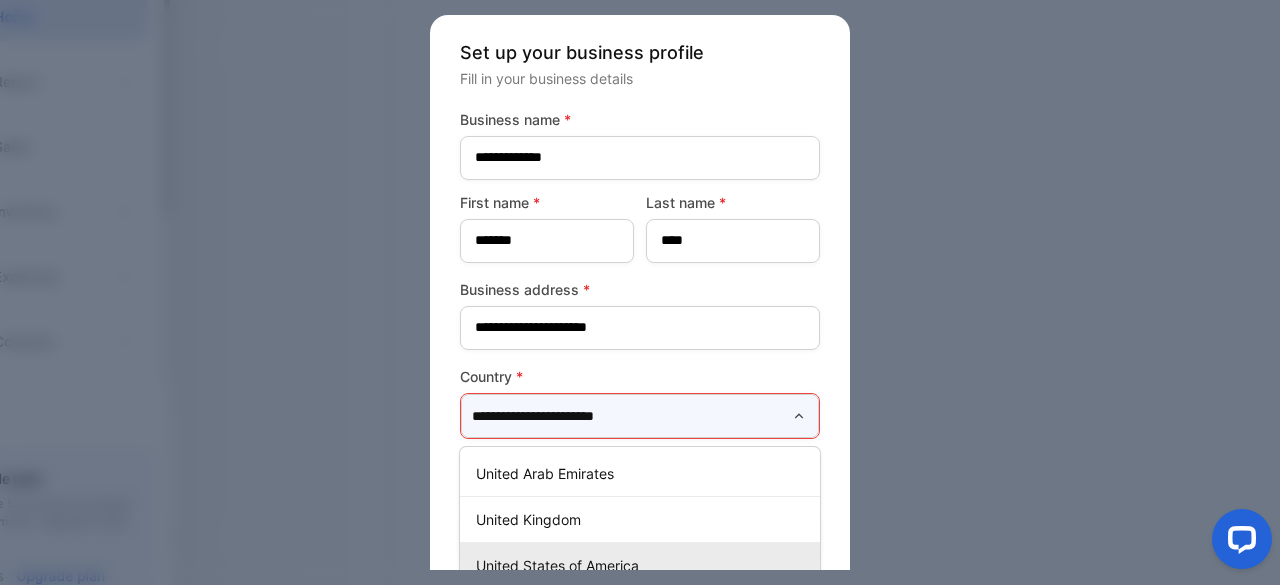 scroll, scrollTop: 16, scrollLeft: 0, axis: vertical 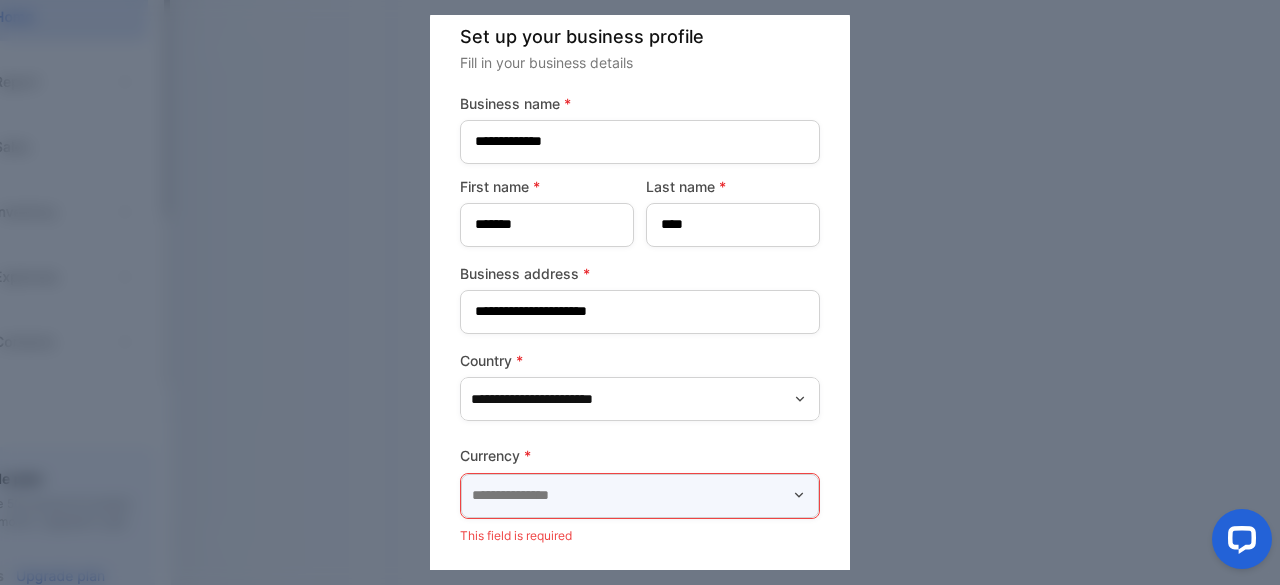 click at bounding box center [640, 496] 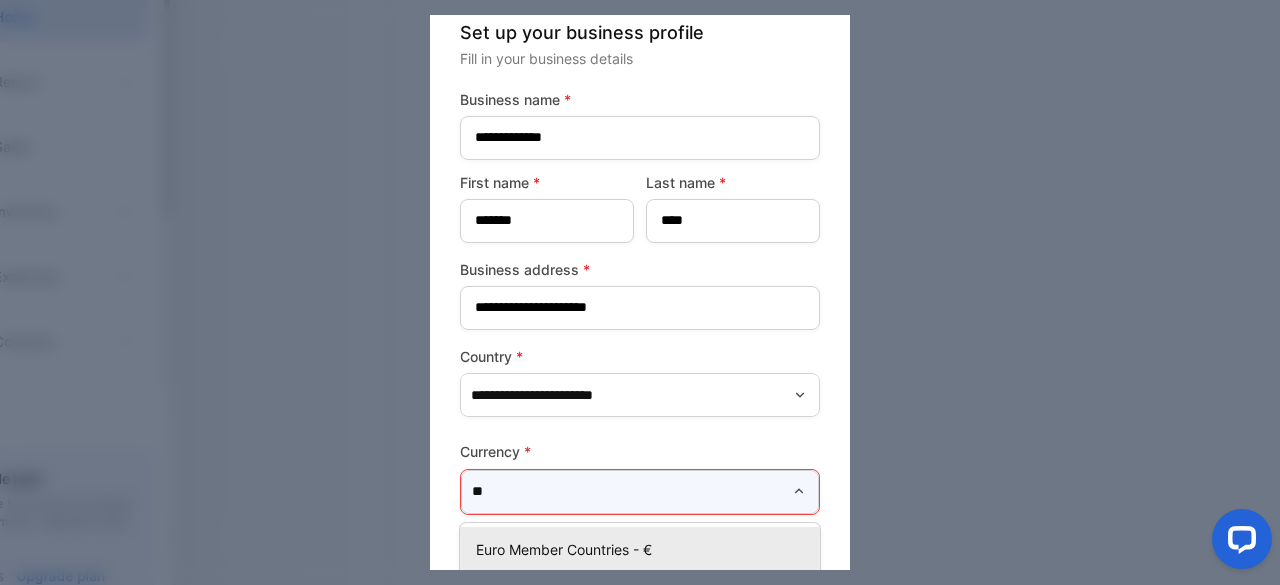 scroll, scrollTop: 20, scrollLeft: 0, axis: vertical 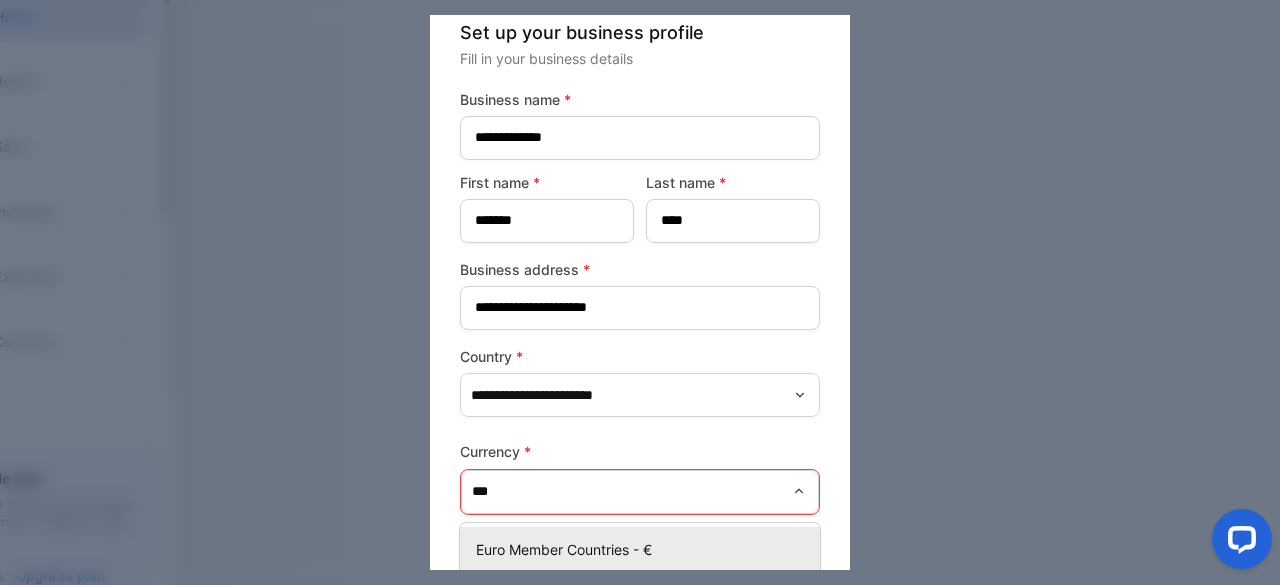 click on "Euro Member Countries - €" at bounding box center (644, 549) 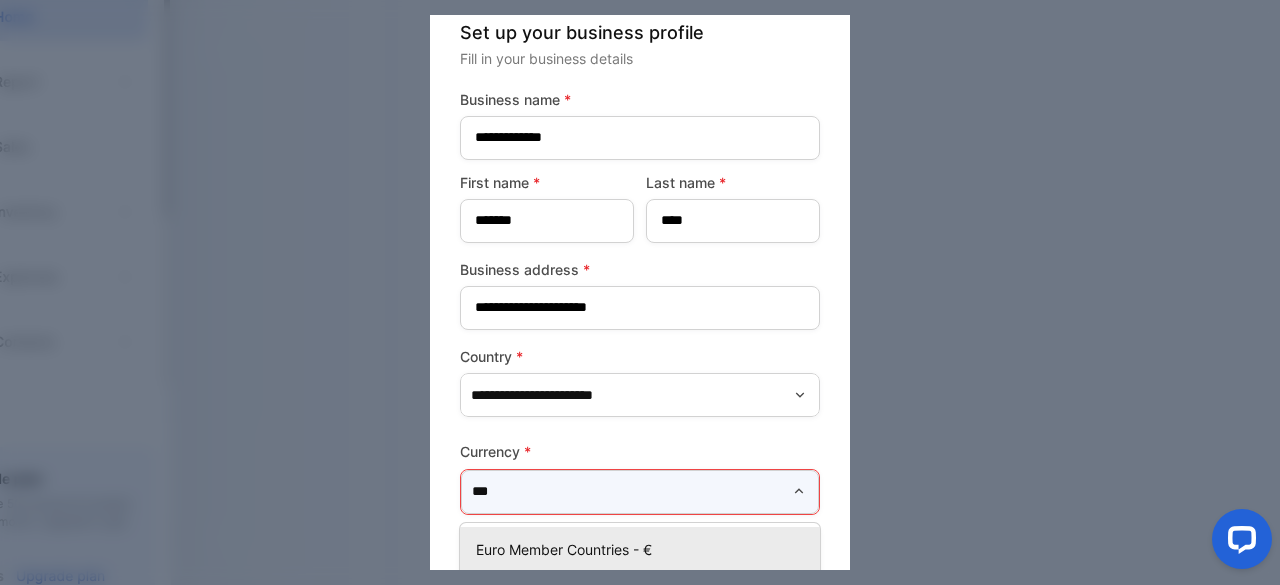 type on "**********" 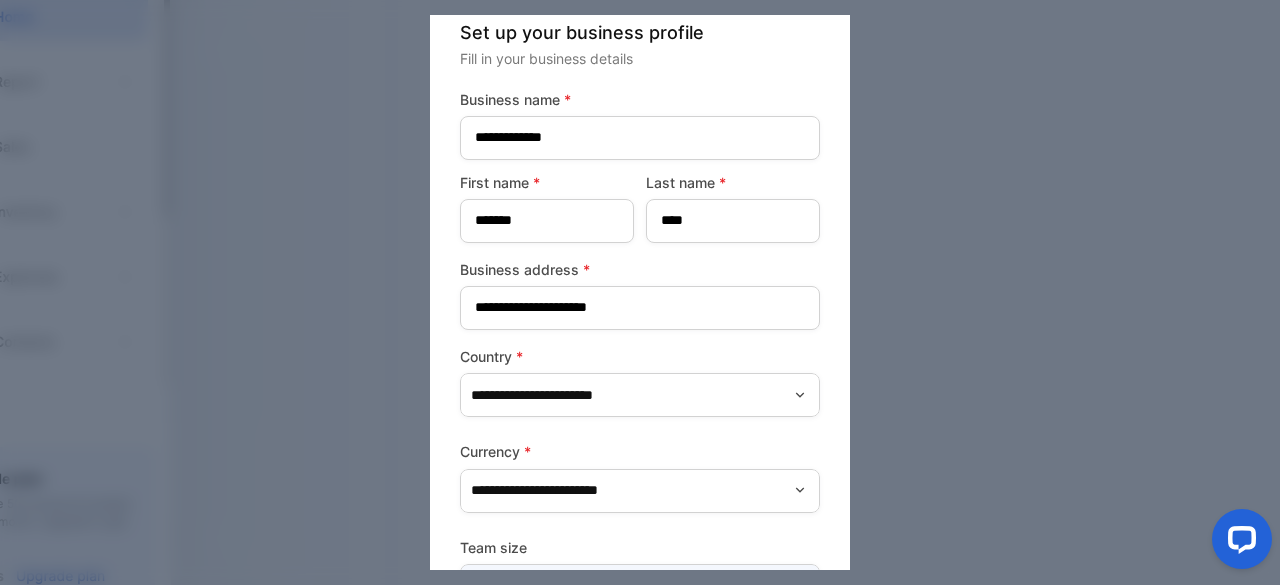 click at bounding box center (640, 586) 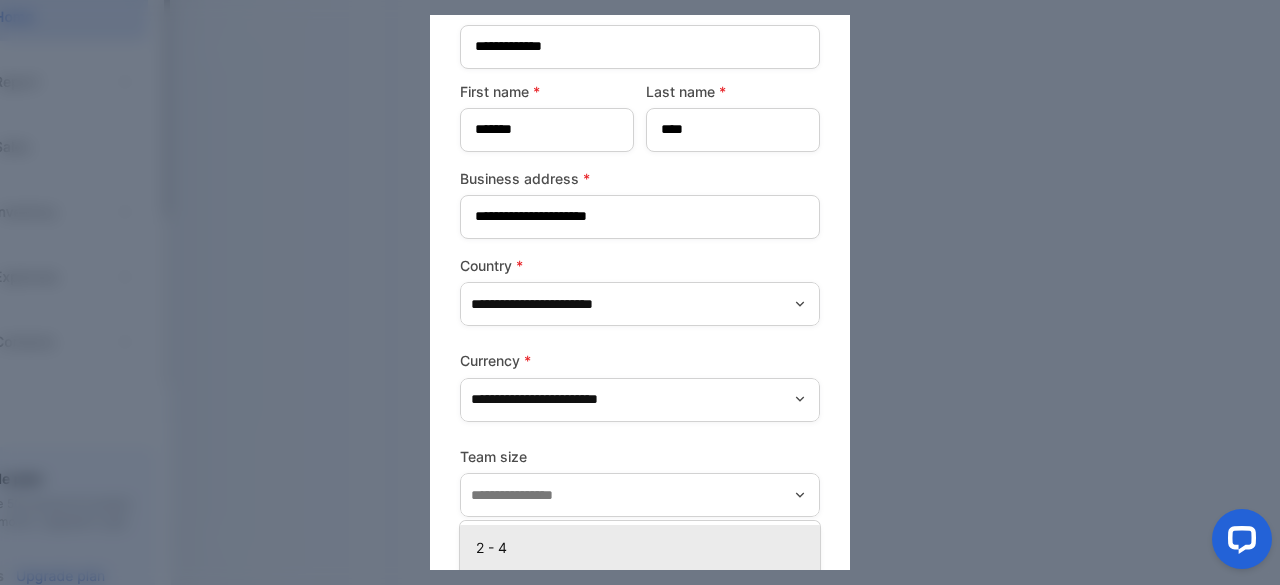click on "2 - 4" at bounding box center [644, 547] 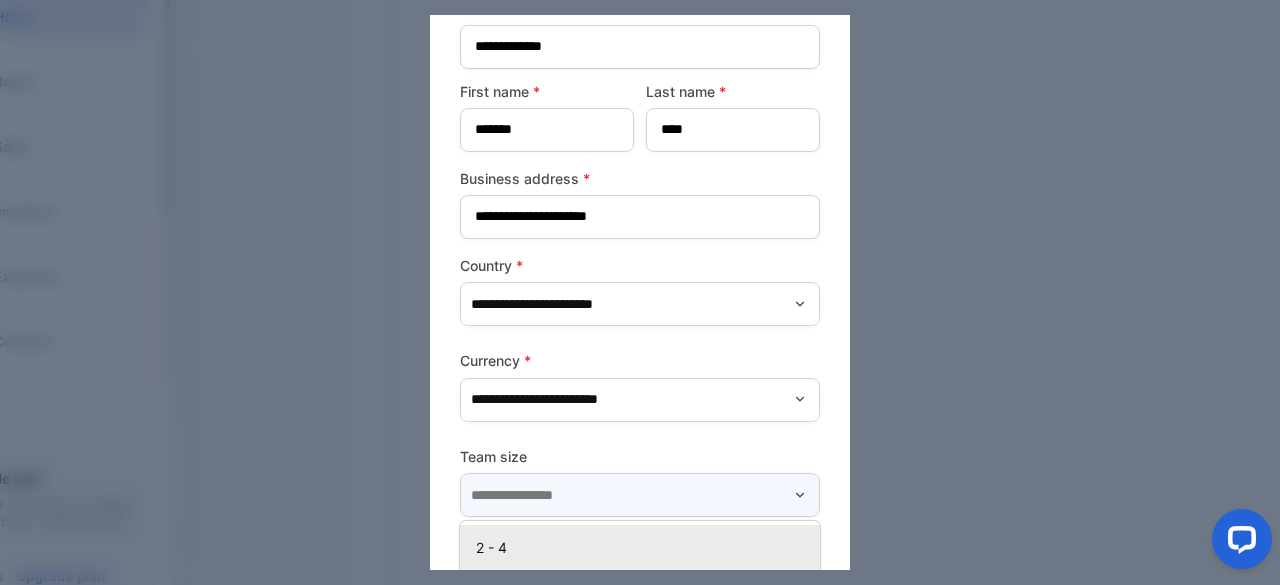 type on "*****" 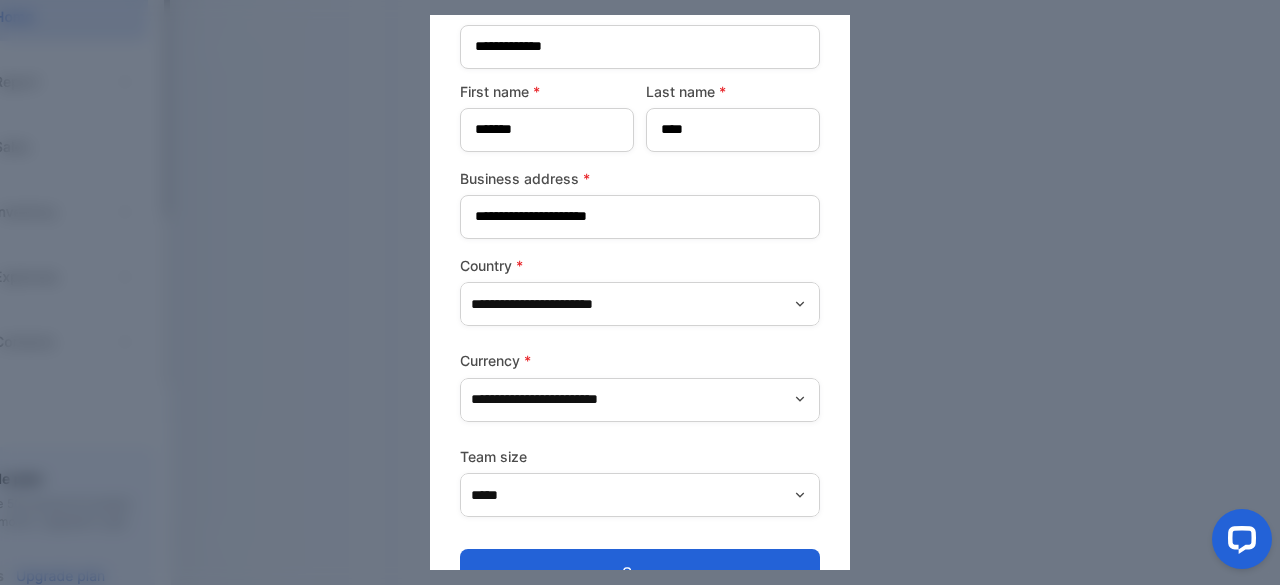 click on "Save" at bounding box center [640, 573] 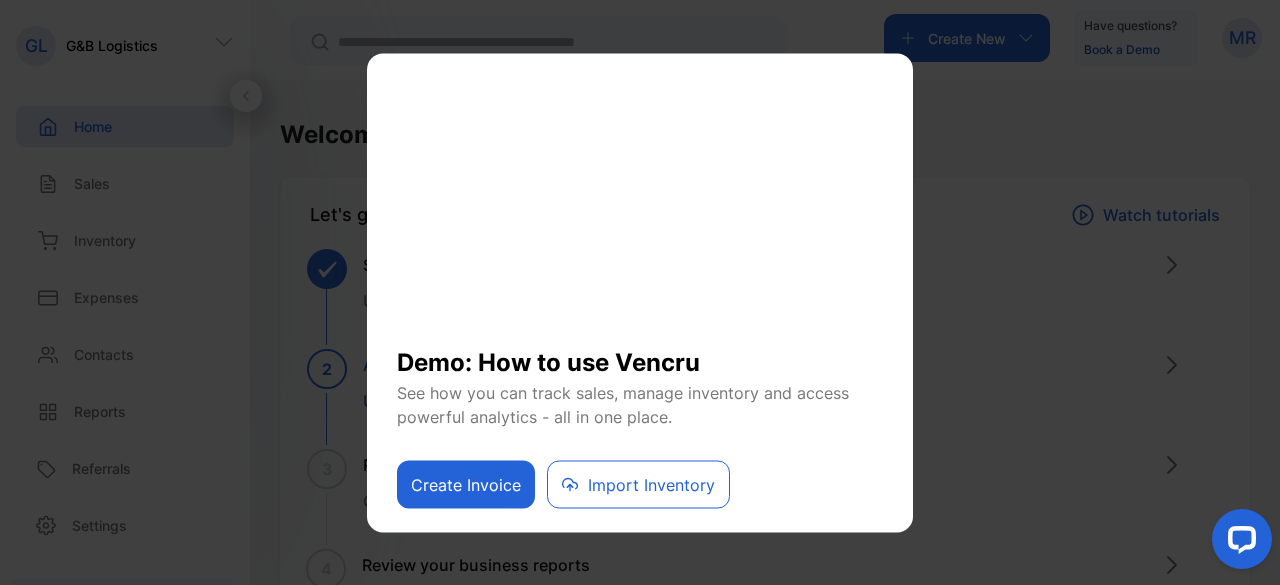click on "Create Invoice" at bounding box center [466, 484] 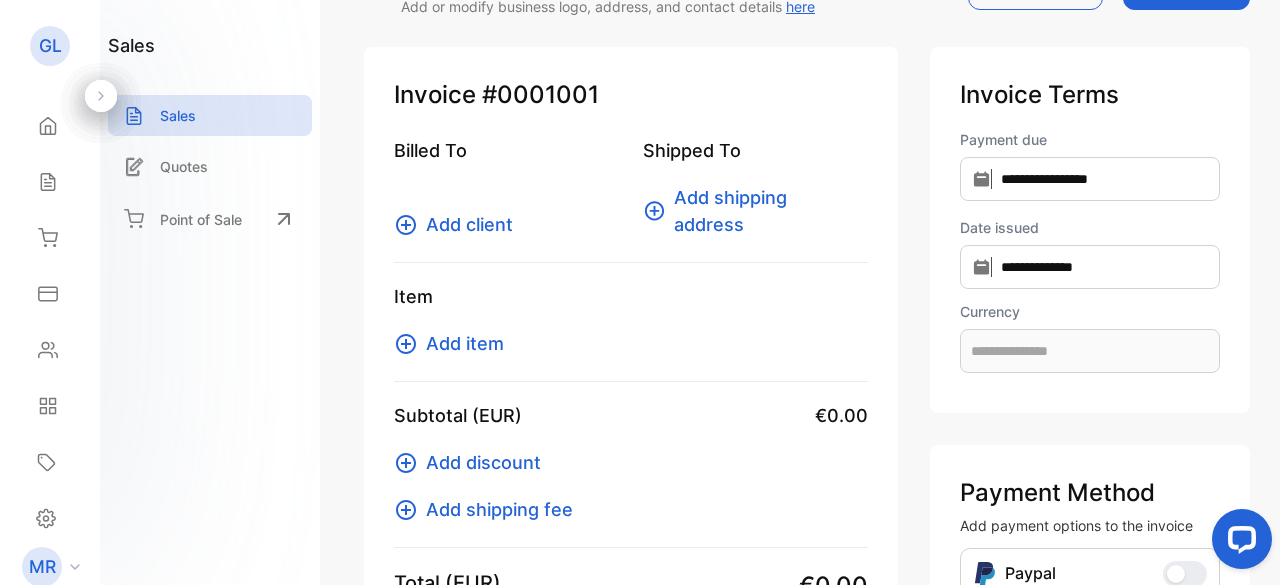 scroll, scrollTop: 68, scrollLeft: 0, axis: vertical 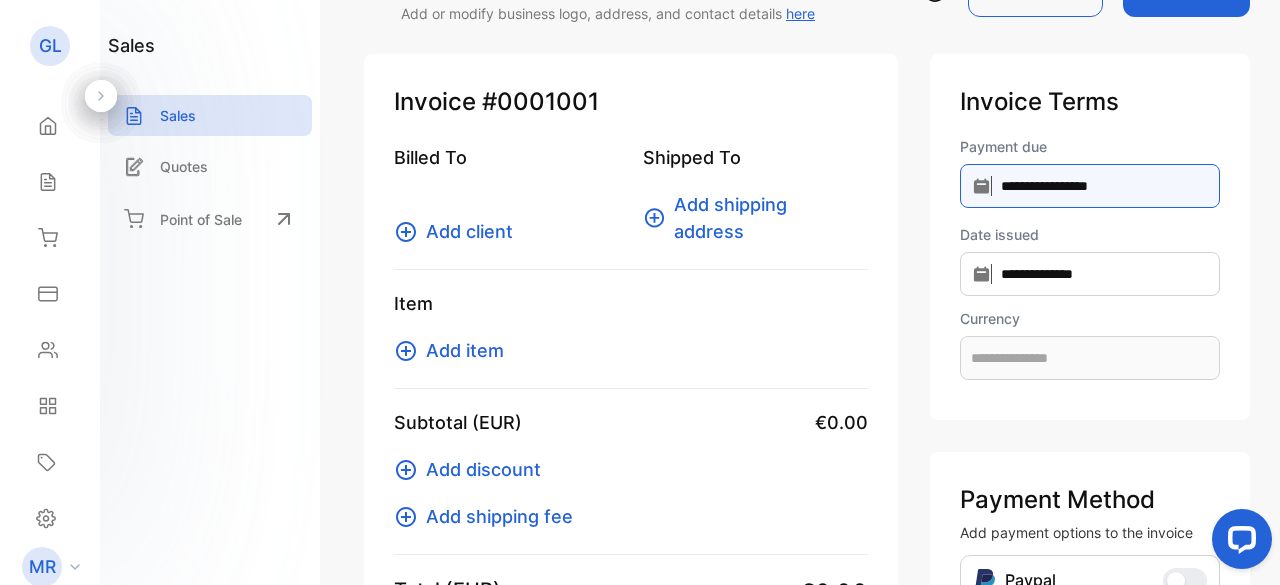 click on "**********" at bounding box center [1090, 186] 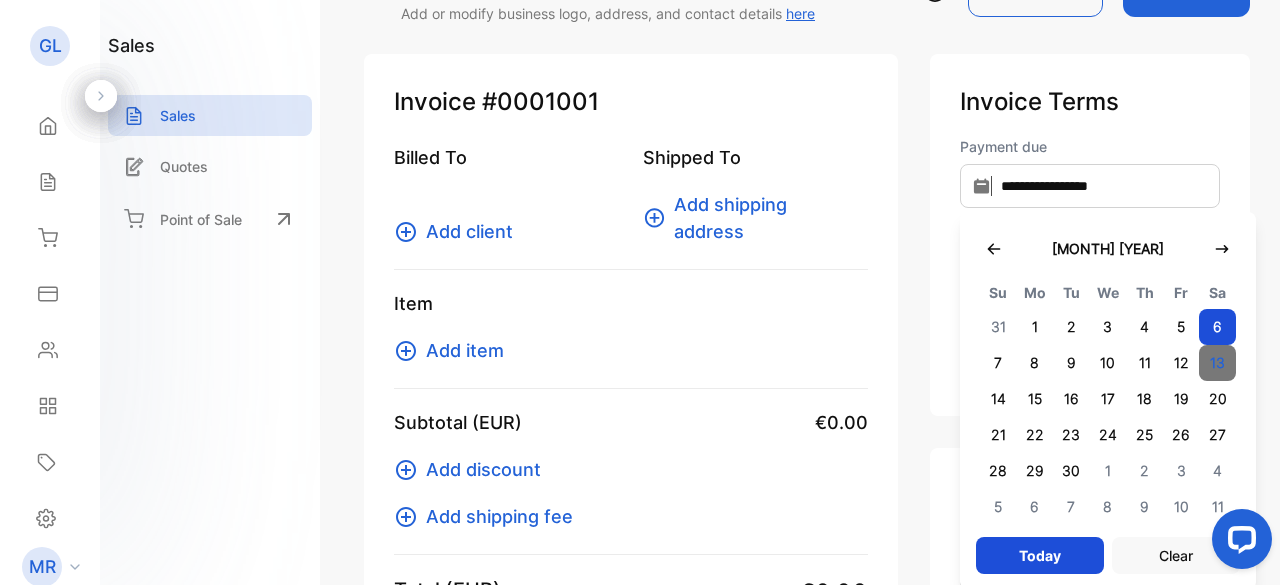 click on "13" at bounding box center [1217, 363] 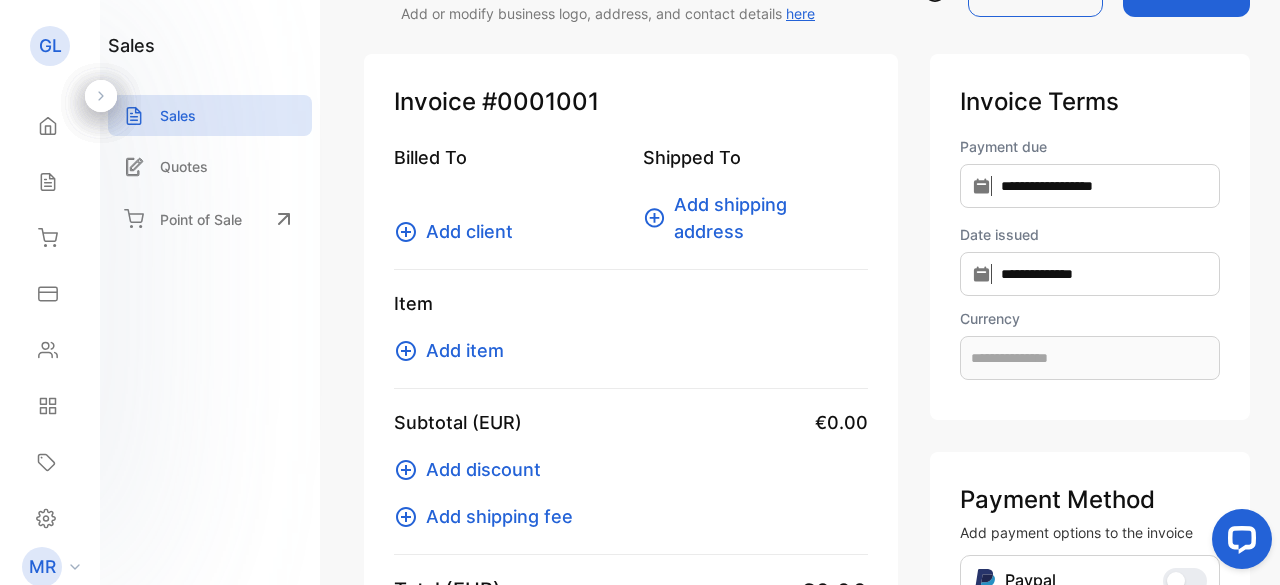 click on "Add client" at bounding box center [469, 231] 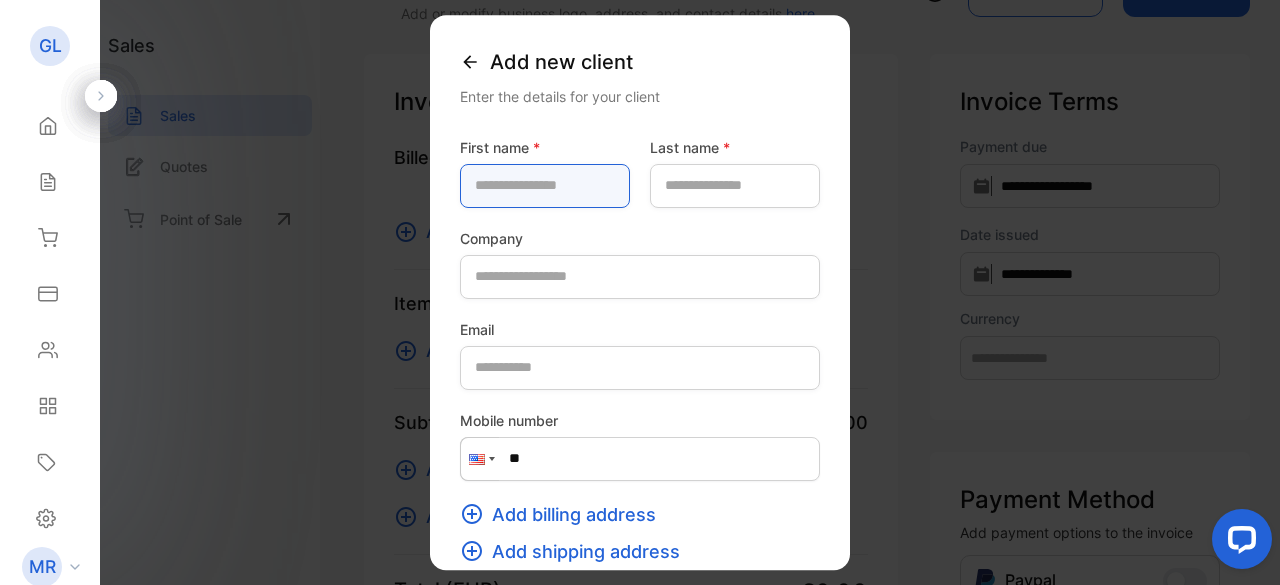 click at bounding box center (545, 186) 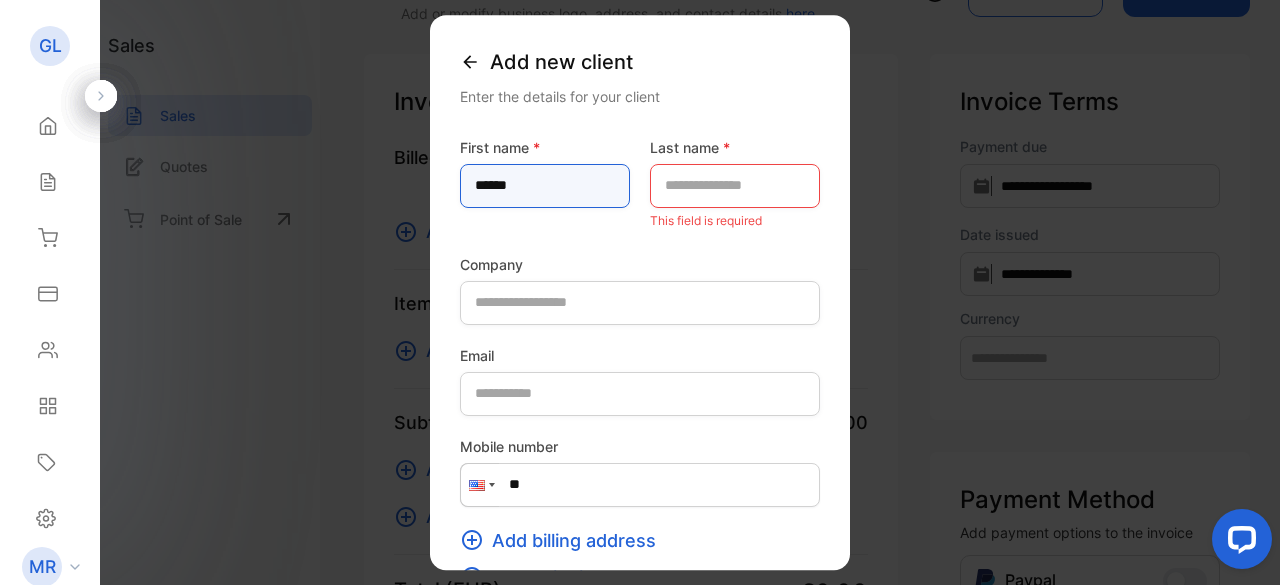 type on "******" 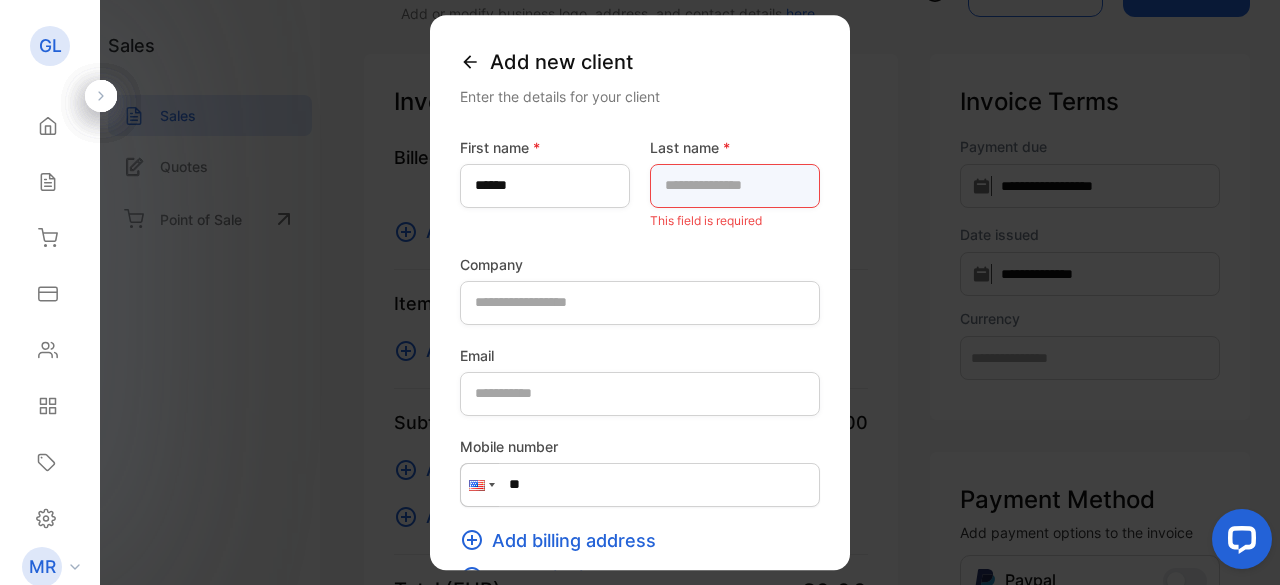 click at bounding box center (735, 186) 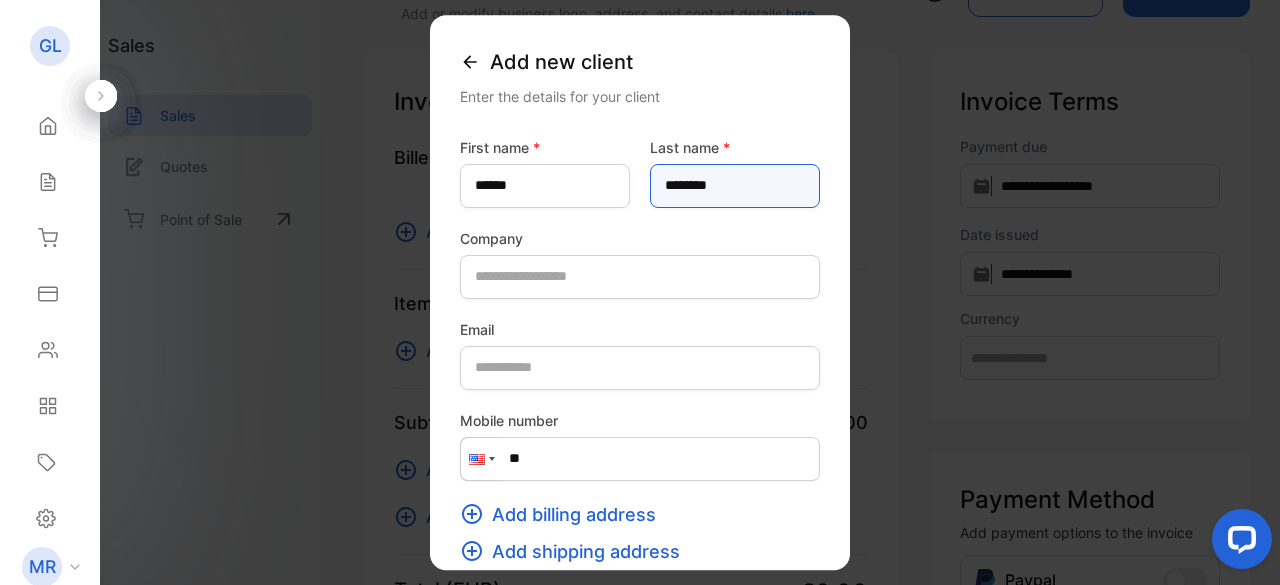 type on "********" 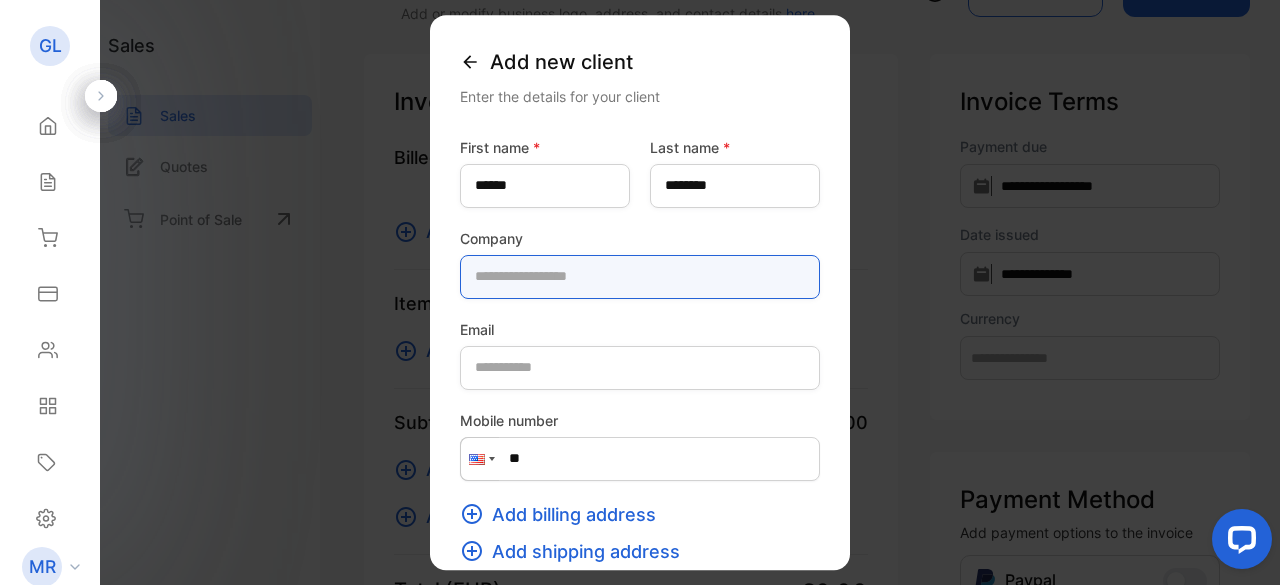 click at bounding box center [640, 277] 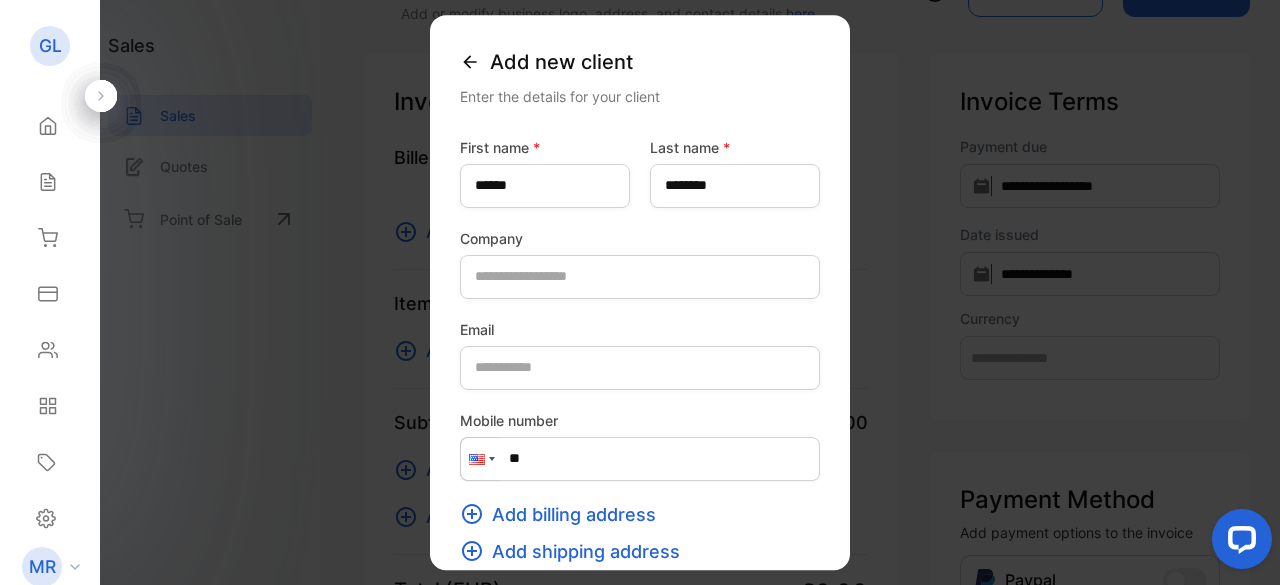 click on "Add billing address" at bounding box center [574, 514] 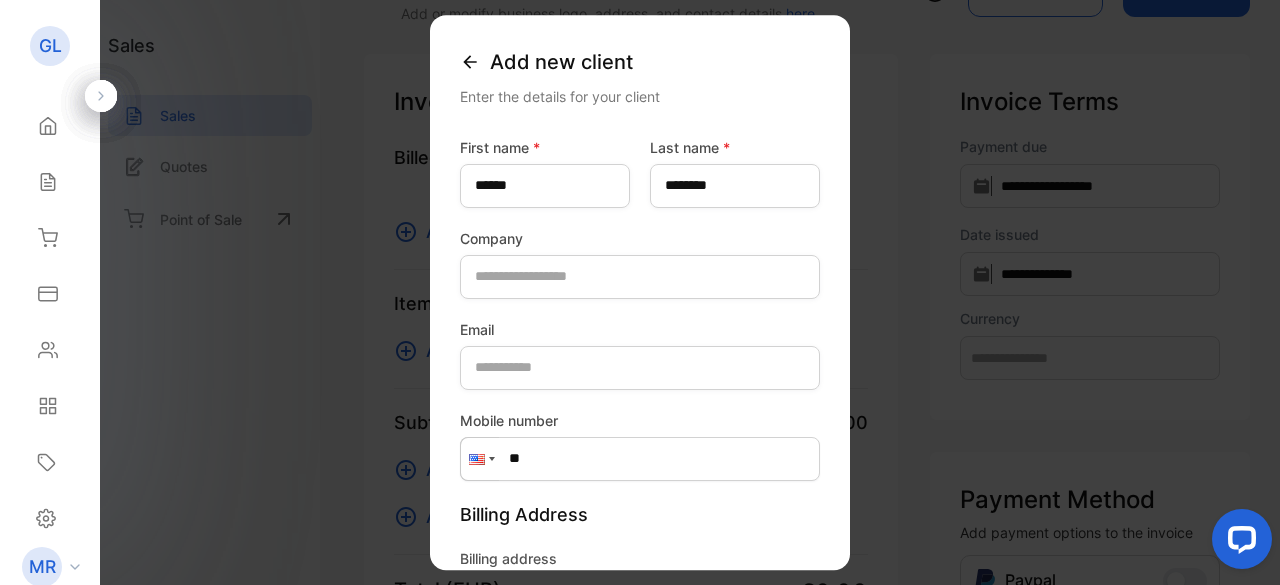 click on "Billing Address" at bounding box center [640, 514] 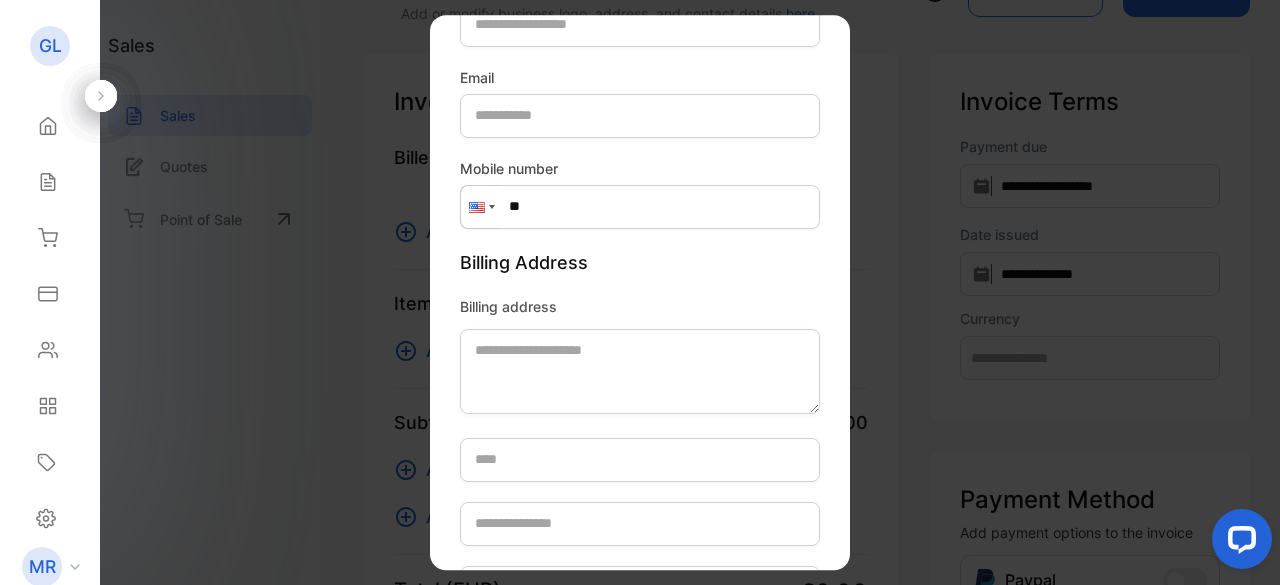scroll, scrollTop: 260, scrollLeft: 0, axis: vertical 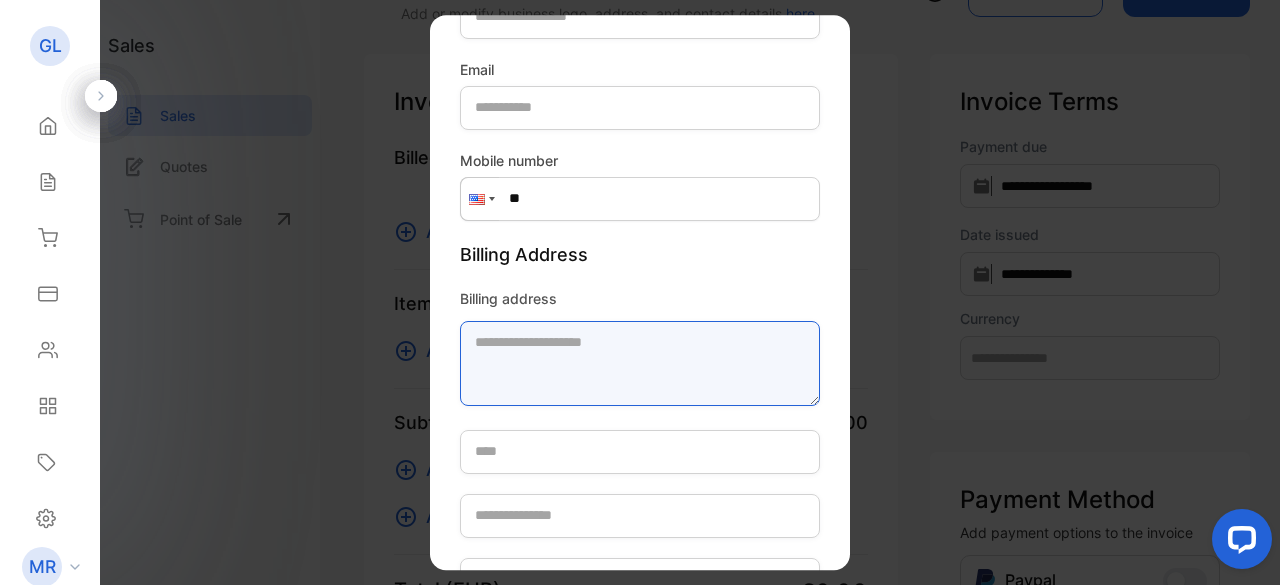 click on "Billing address" at bounding box center (640, 363) 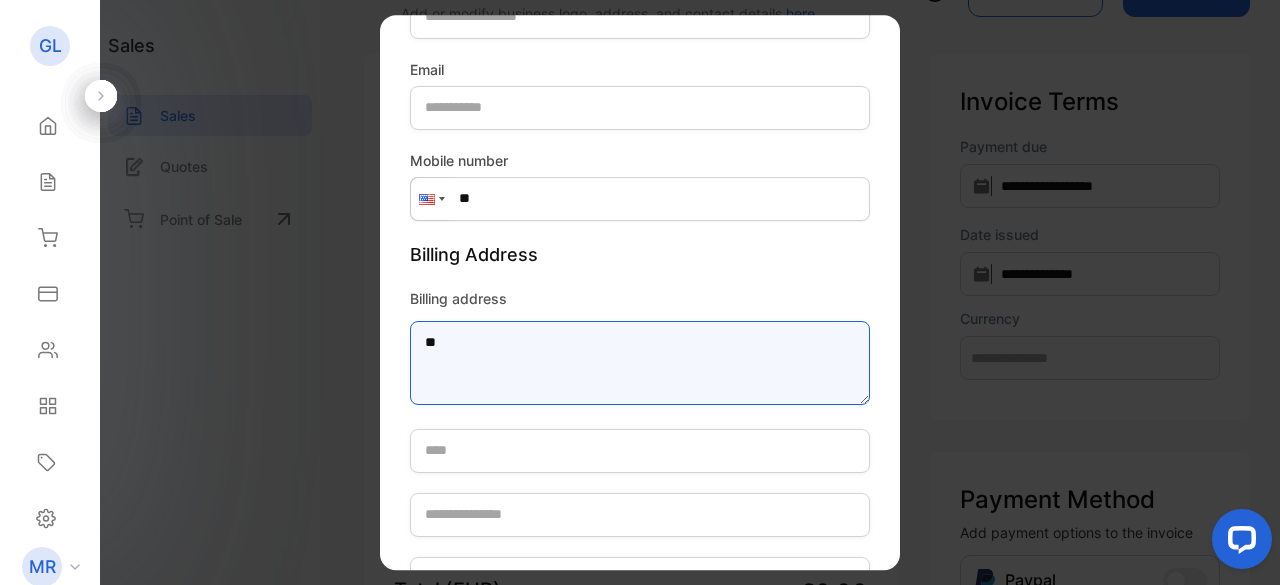 type on "*" 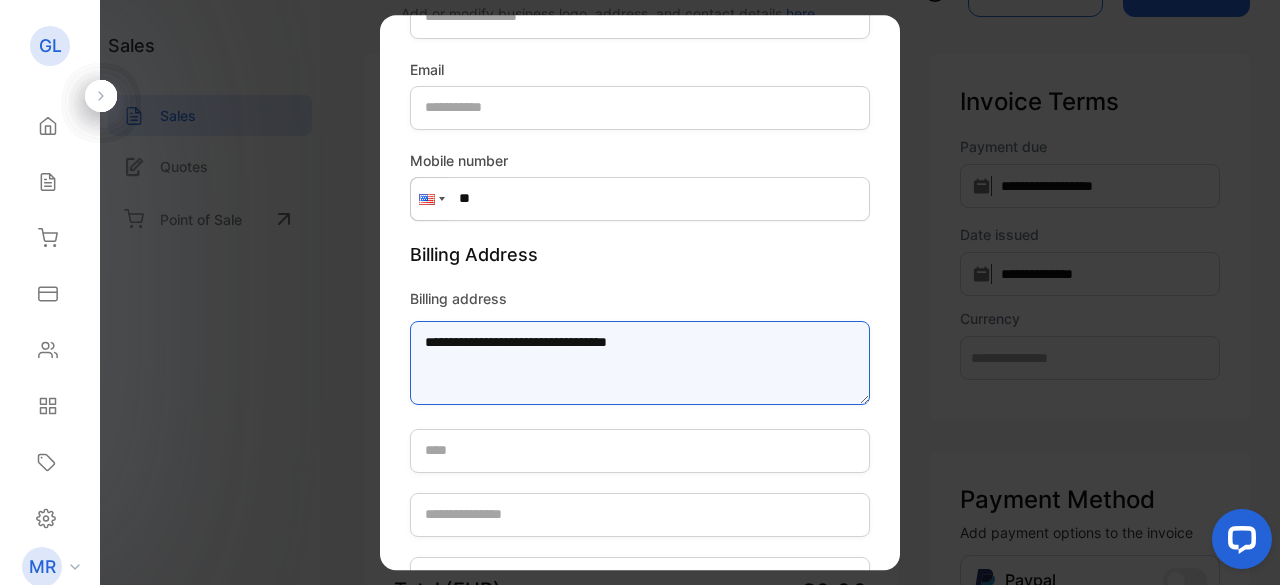 drag, startPoint x: 564, startPoint y: 340, endPoint x: 500, endPoint y: 339, distance: 64.00781 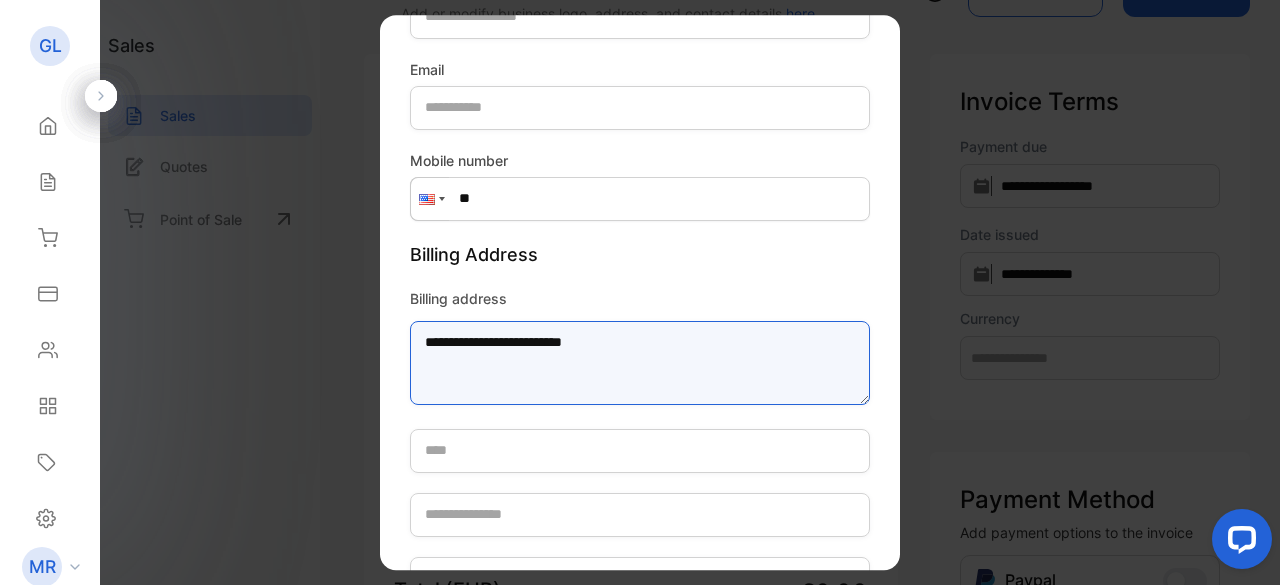 type on "**********" 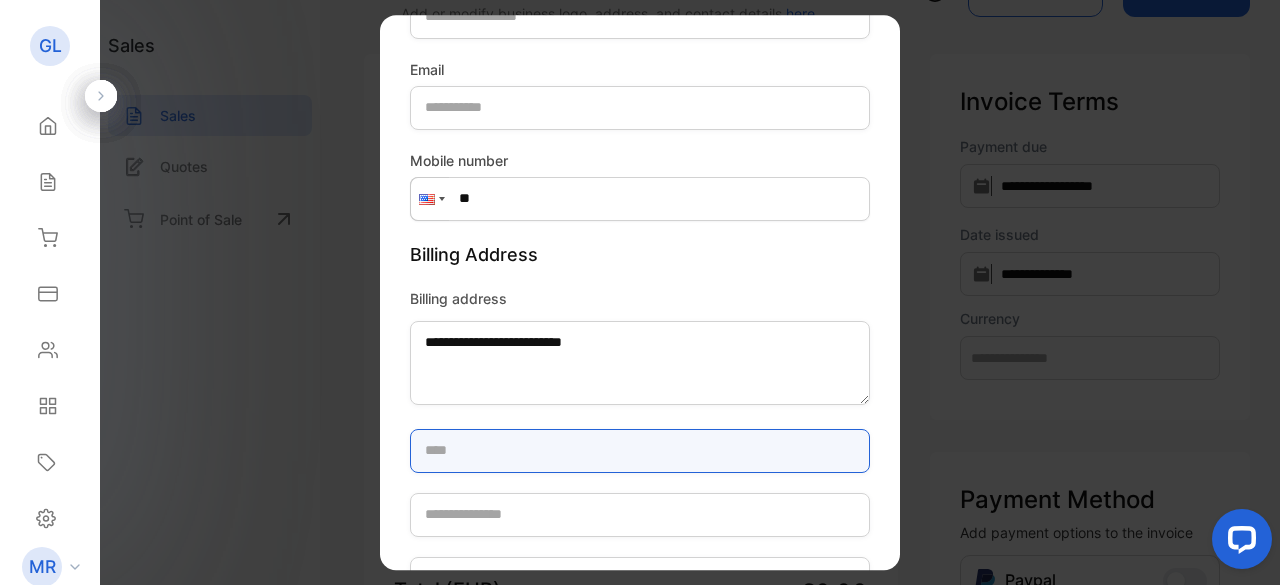 click at bounding box center (640, 451) 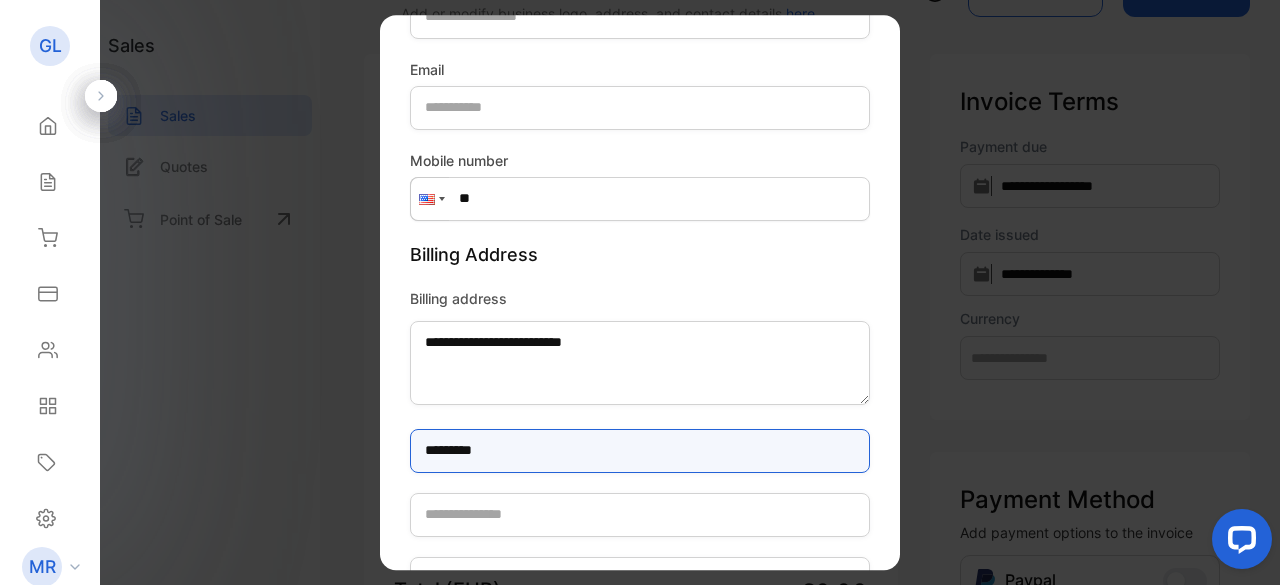 type on "*********" 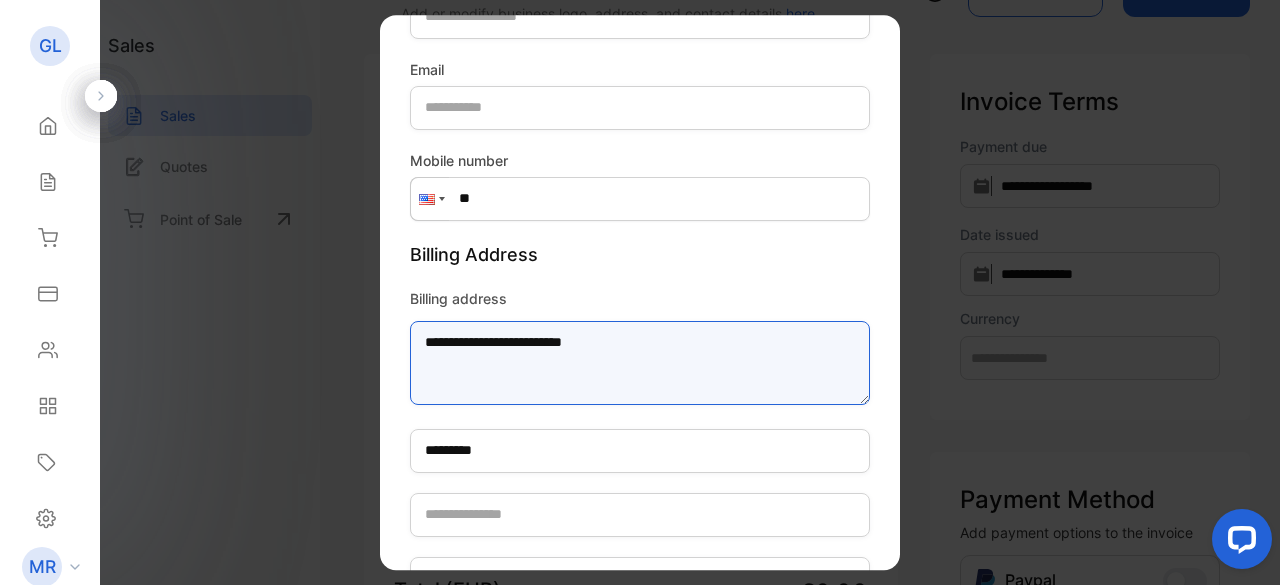 click on "**********" at bounding box center [640, 363] 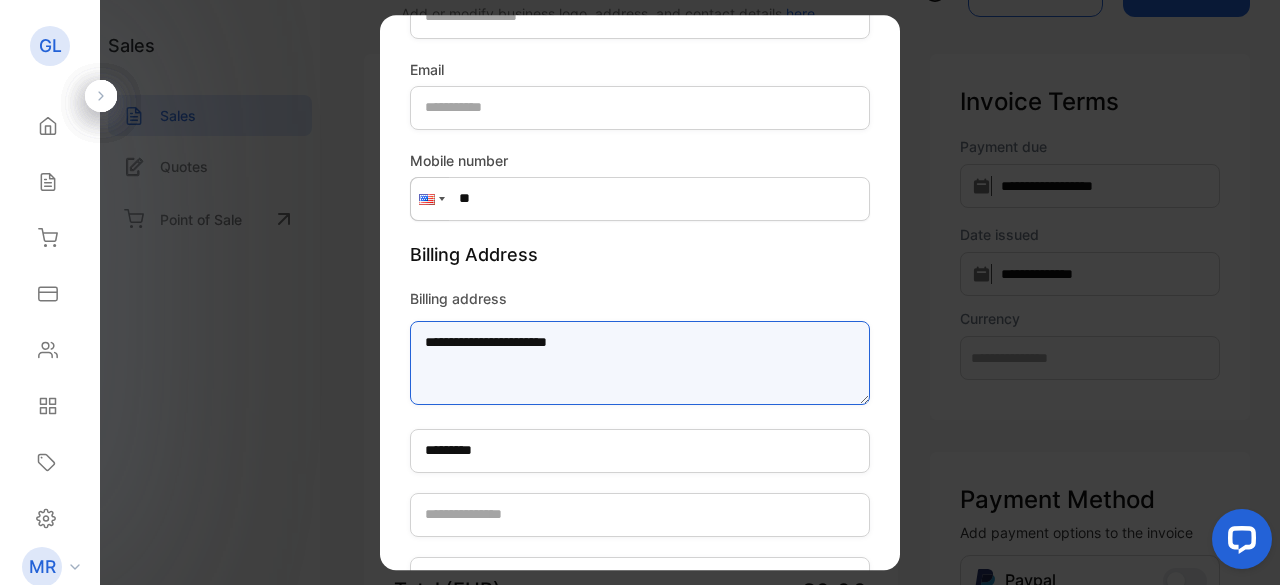 drag, startPoint x: 495, startPoint y: 340, endPoint x: 622, endPoint y: 343, distance: 127.03543 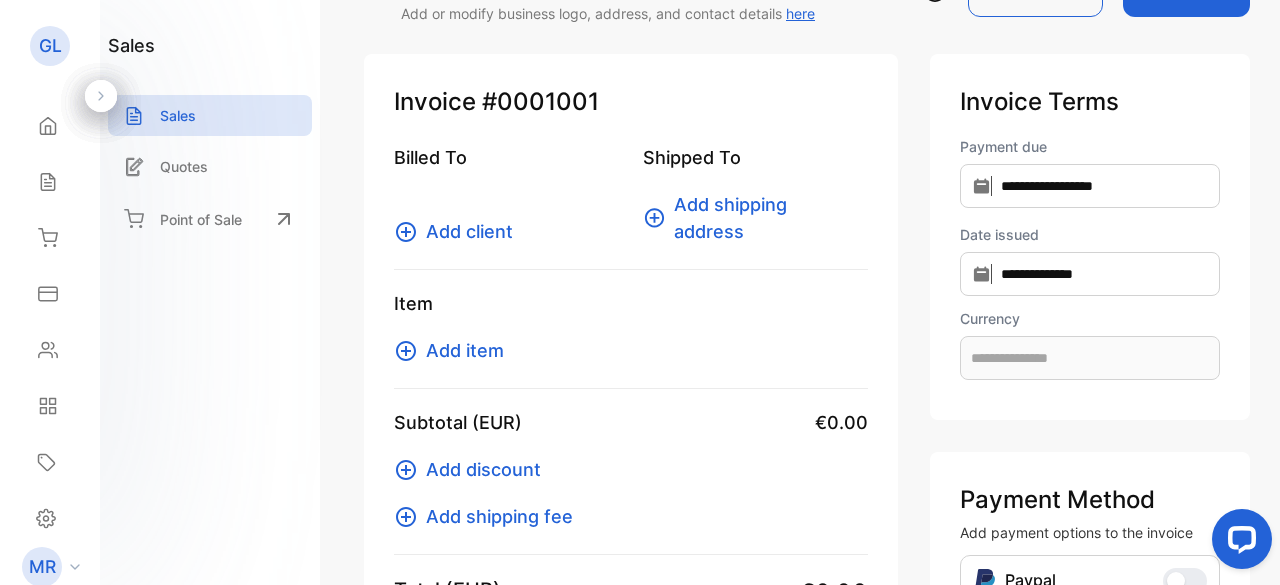 drag, startPoint x: 1274, startPoint y: 208, endPoint x: 1271, endPoint y: 264, distance: 56.0803 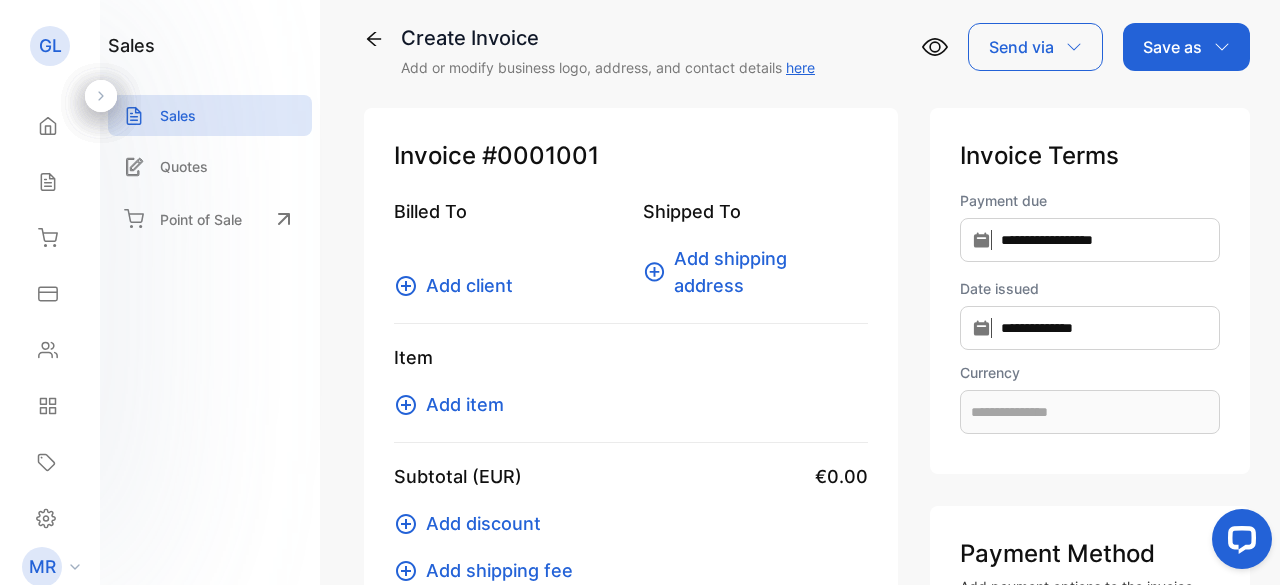 scroll, scrollTop: 12, scrollLeft: 0, axis: vertical 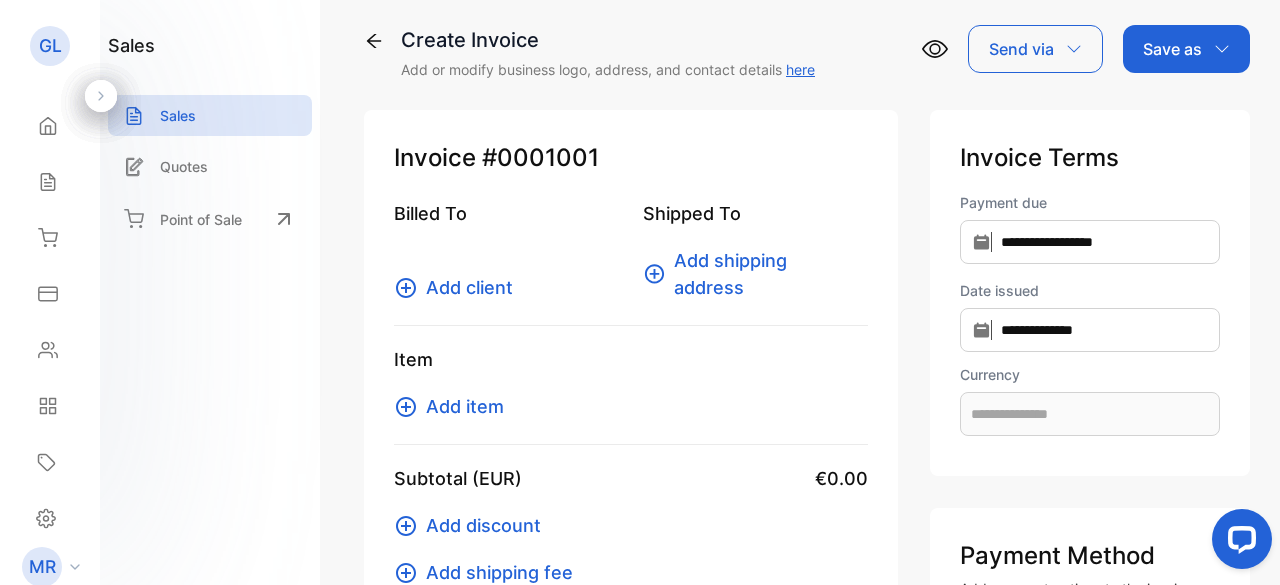 click on "here" at bounding box center [800, 69] 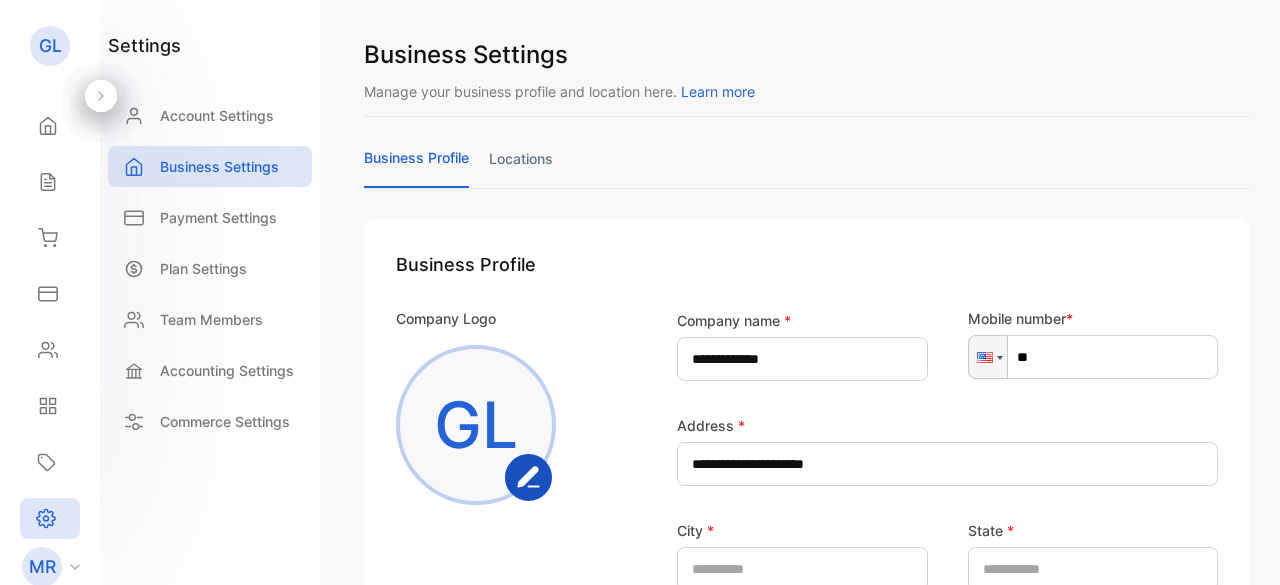 scroll, scrollTop: 0, scrollLeft: 0, axis: both 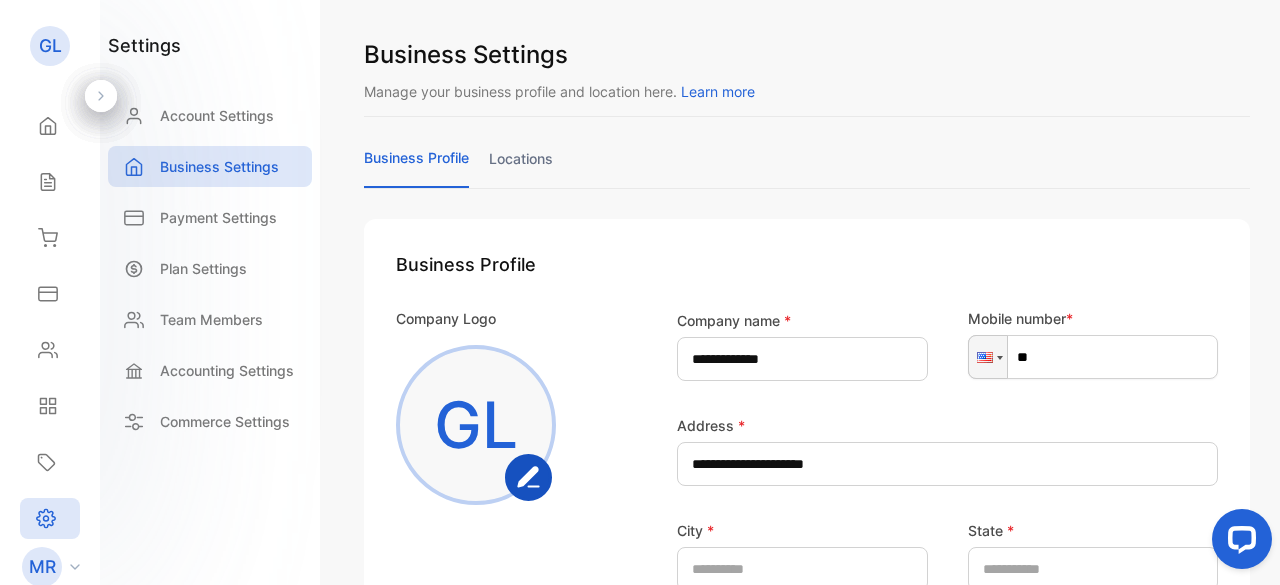 click 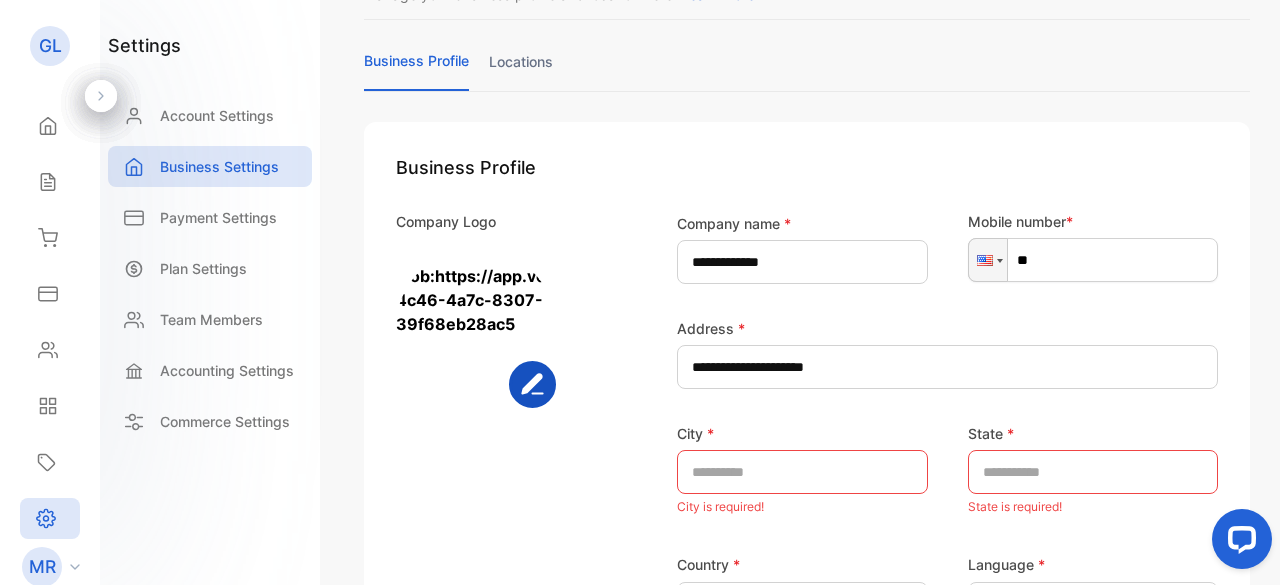 scroll, scrollTop: 100, scrollLeft: 0, axis: vertical 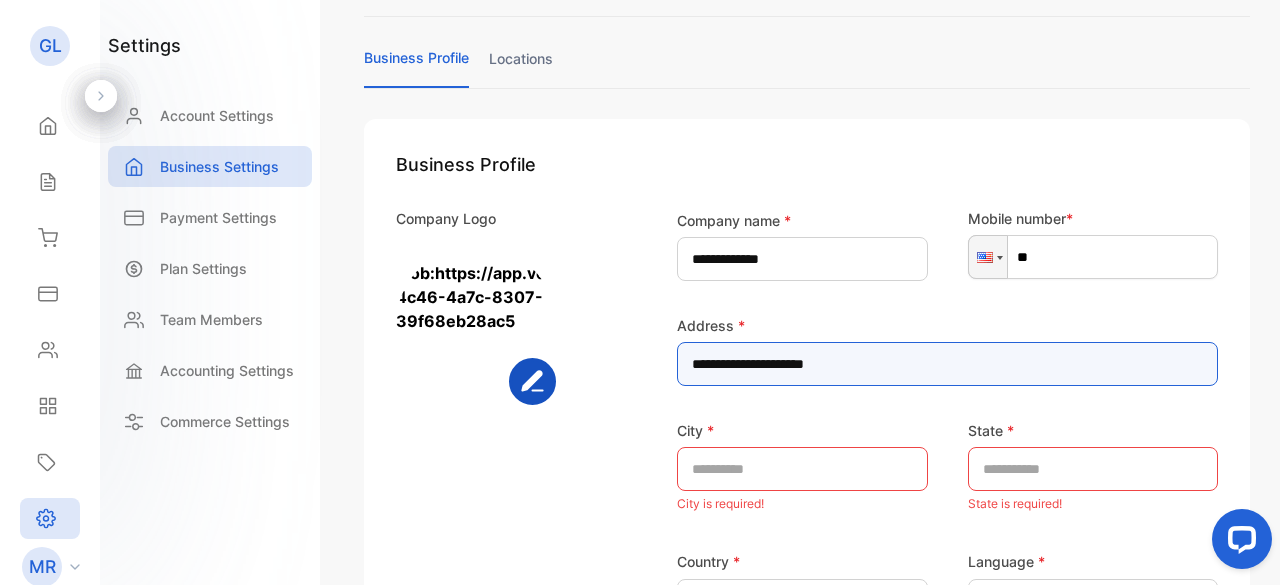 click on "**********" at bounding box center [947, 364] 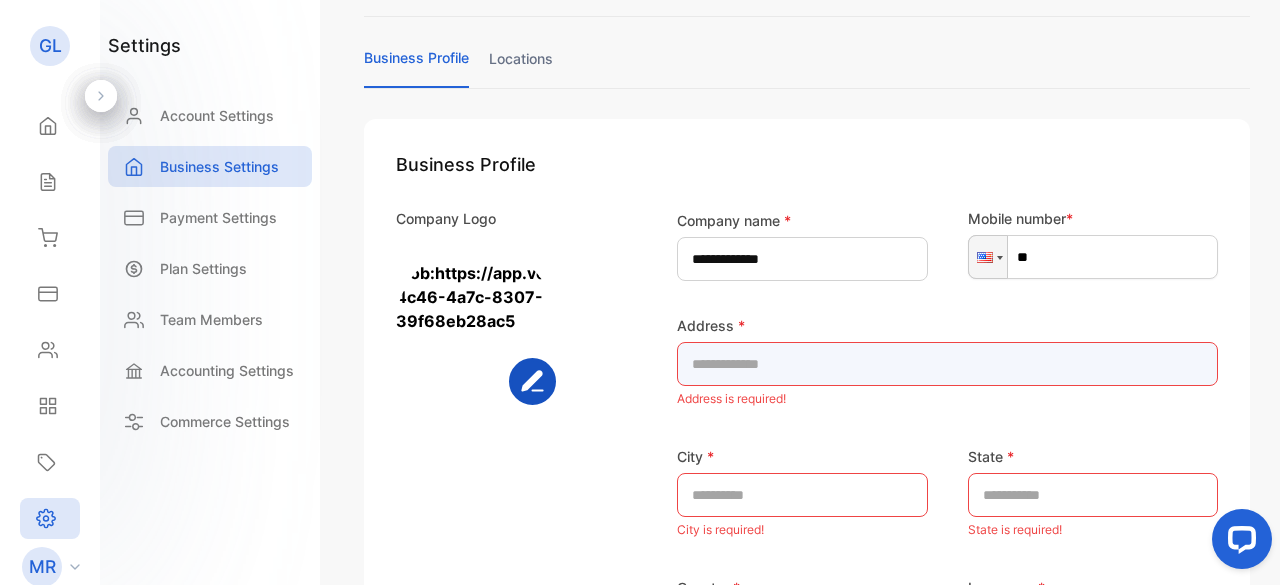 click at bounding box center [947, 364] 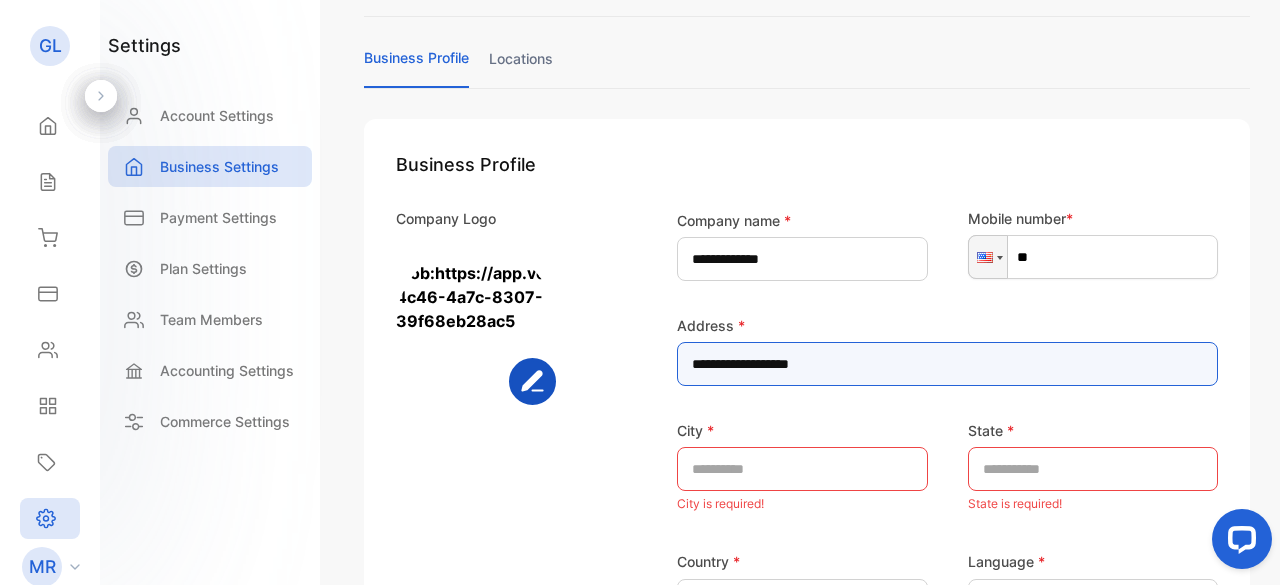 type on "**********" 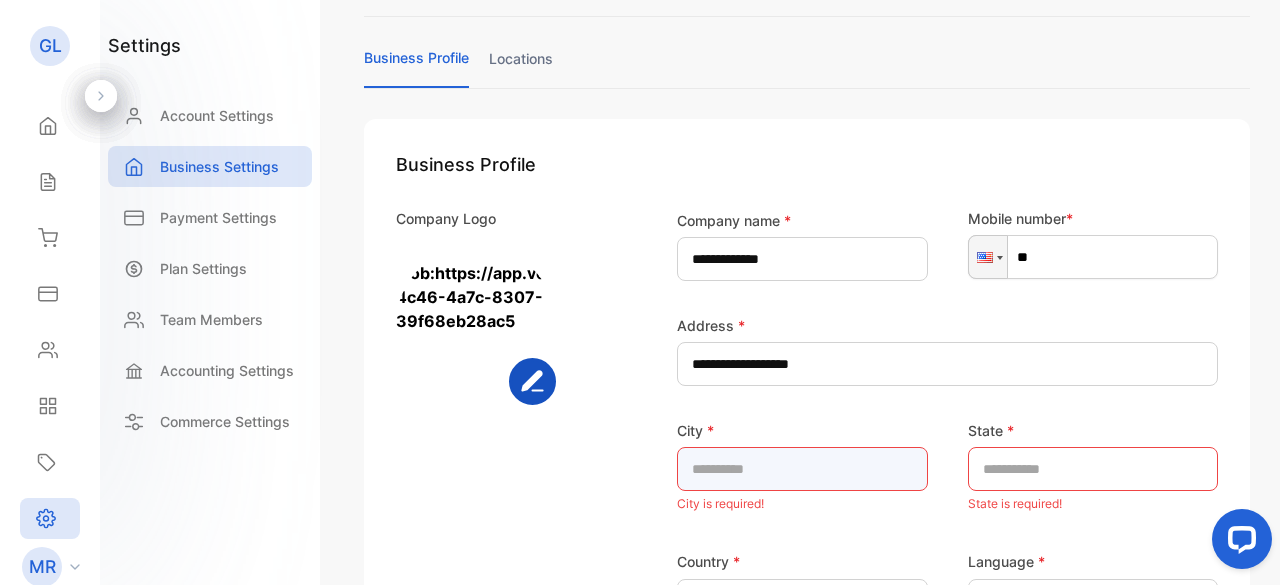 click at bounding box center (802, 469) 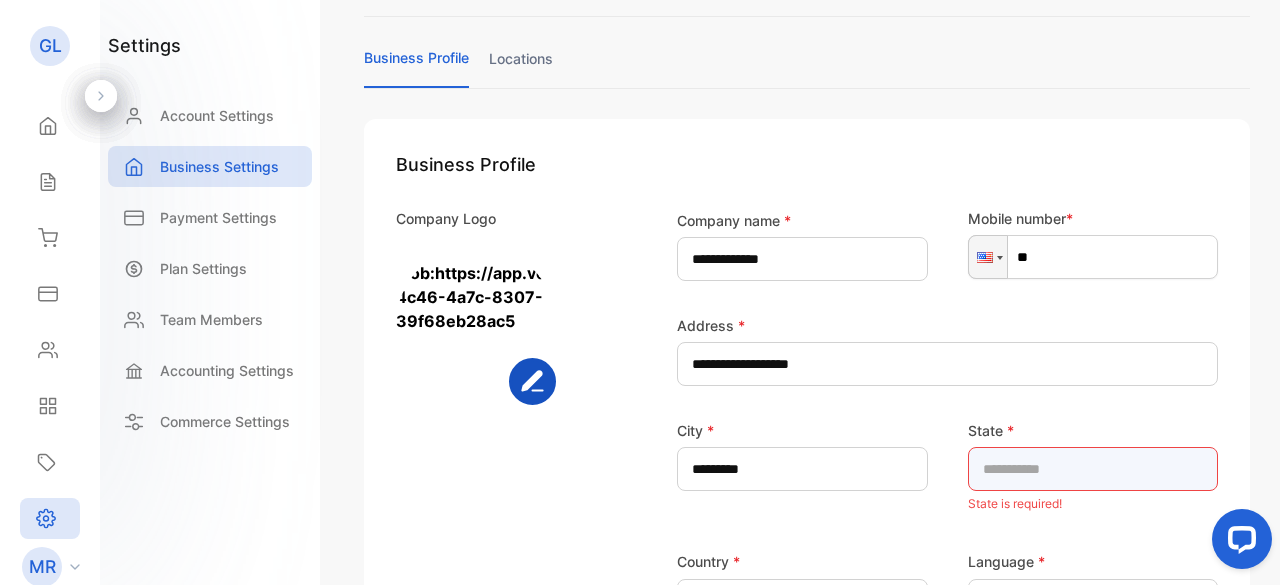click at bounding box center [1093, 469] 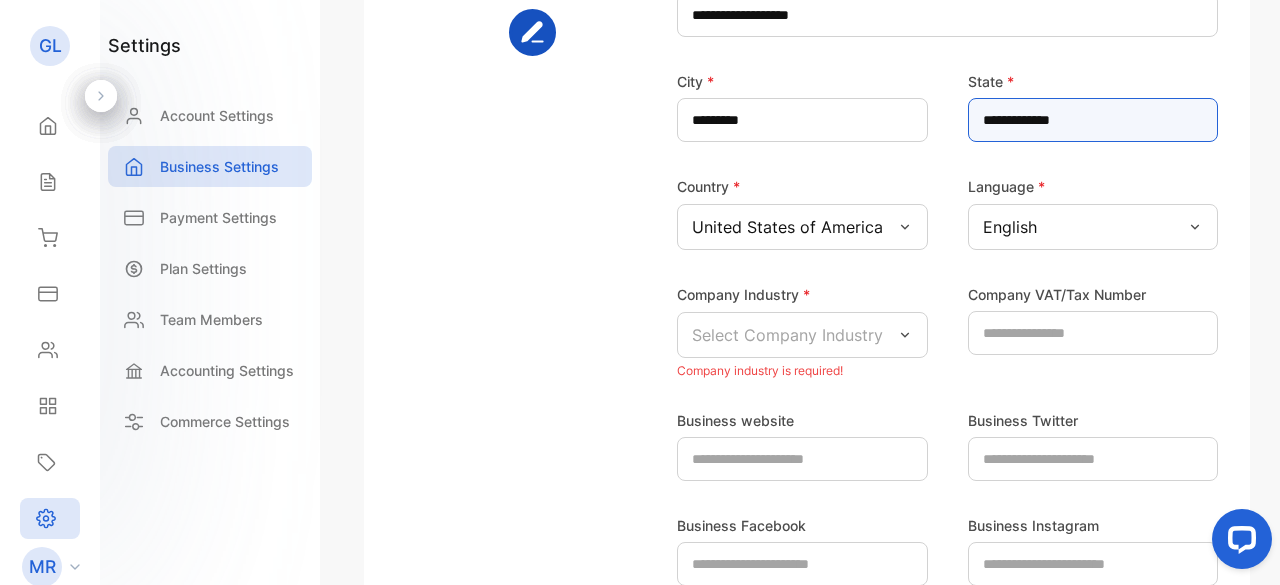 scroll, scrollTop: 451, scrollLeft: 0, axis: vertical 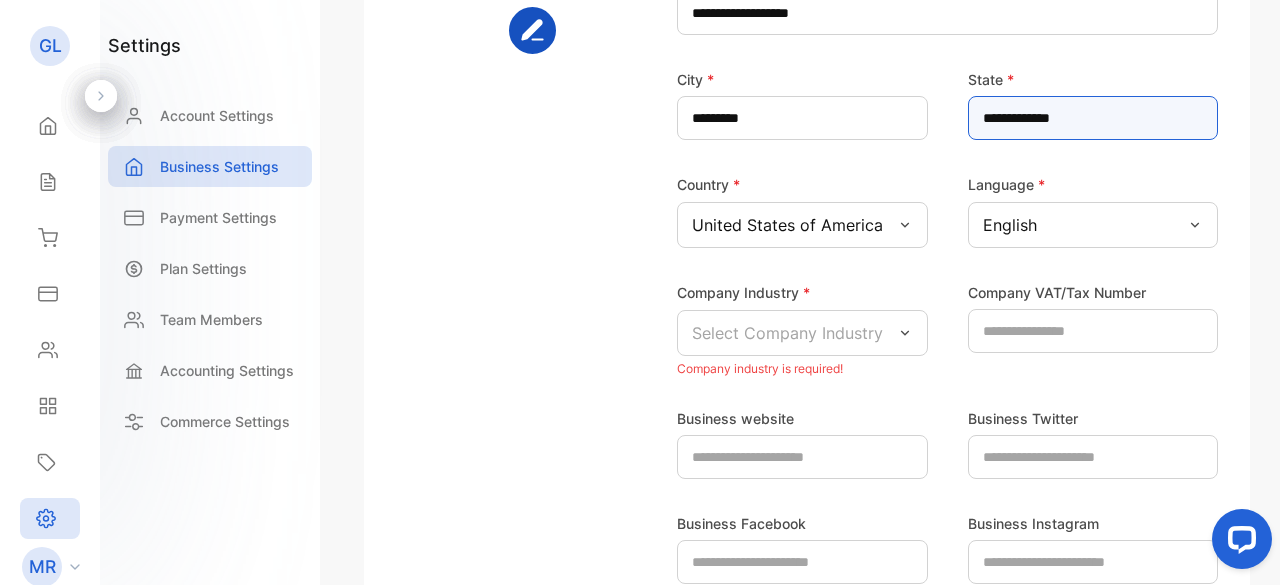 type on "**********" 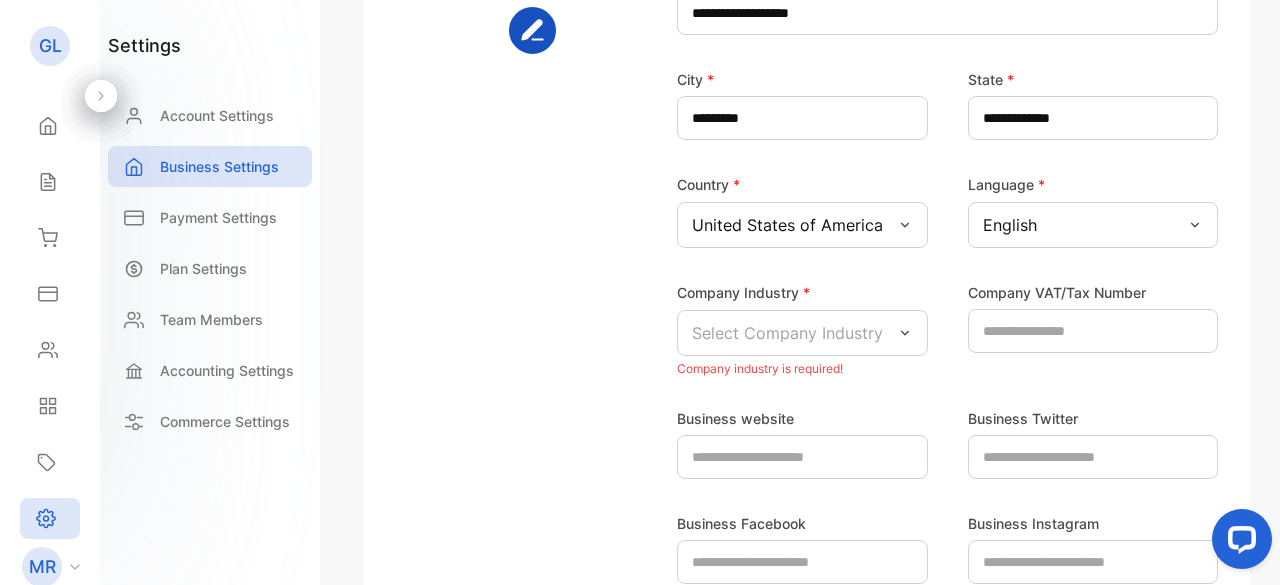click on "Select Company Industry" at bounding box center (802, 333) 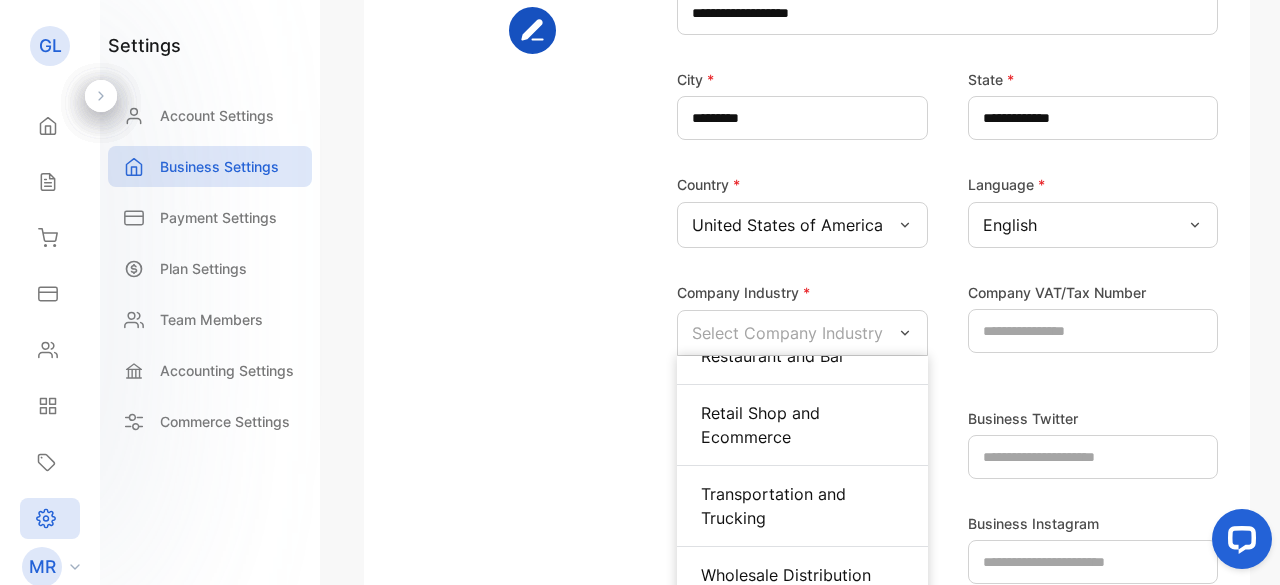 scroll, scrollTop: 1240, scrollLeft: 0, axis: vertical 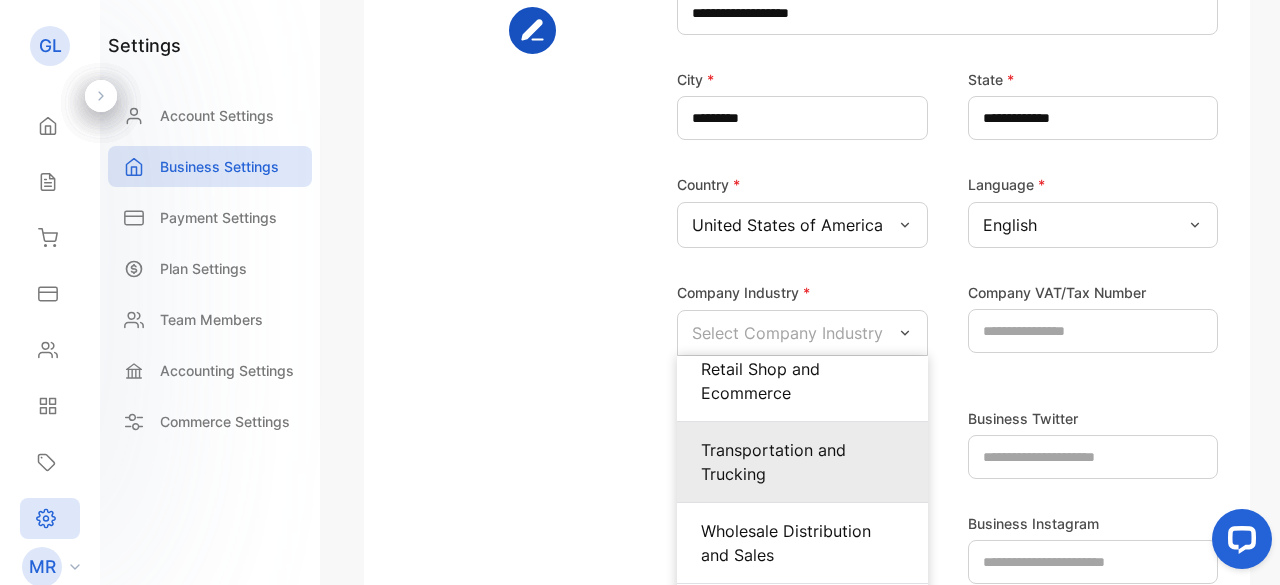 click on "Transportation and Trucking" at bounding box center [802, 462] 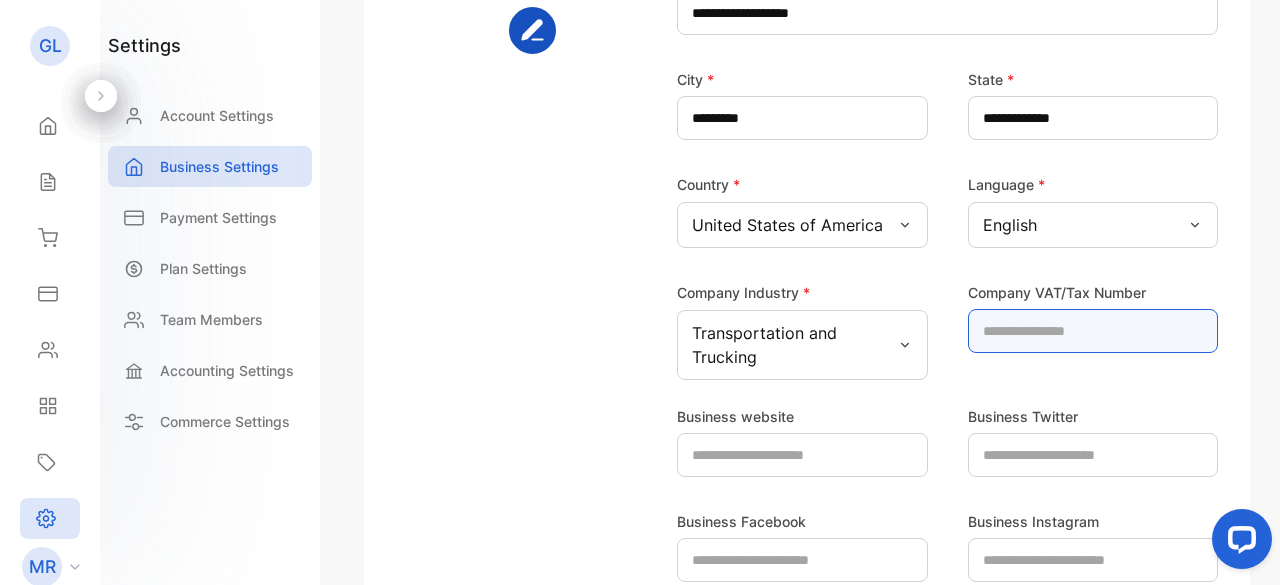 click at bounding box center [1093, 331] 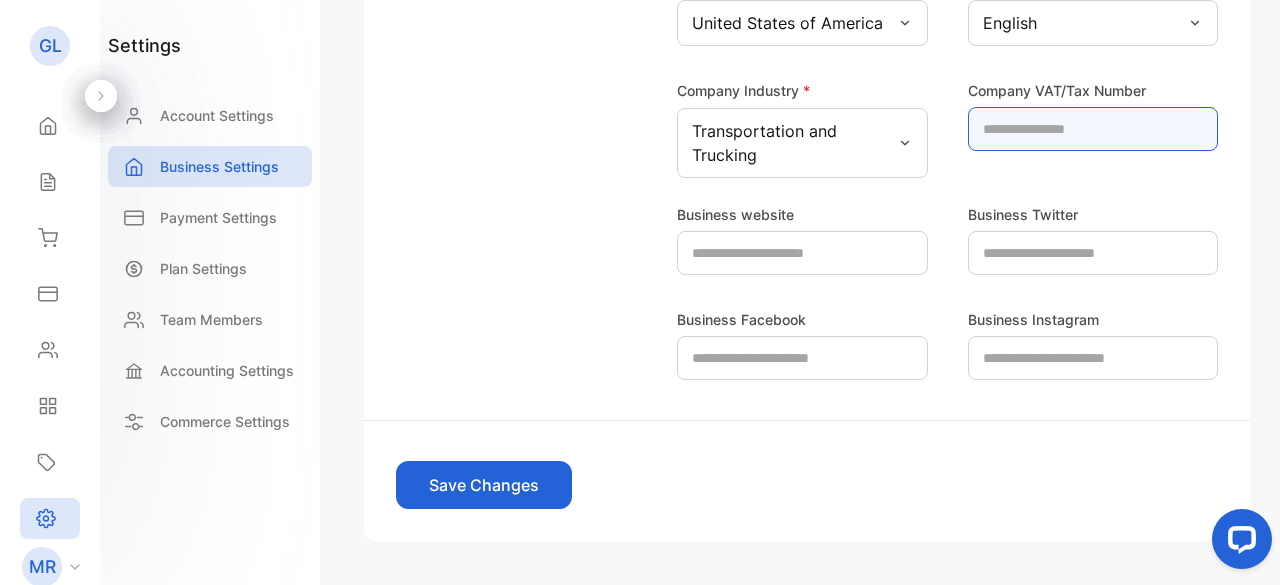 scroll, scrollTop: 659, scrollLeft: 0, axis: vertical 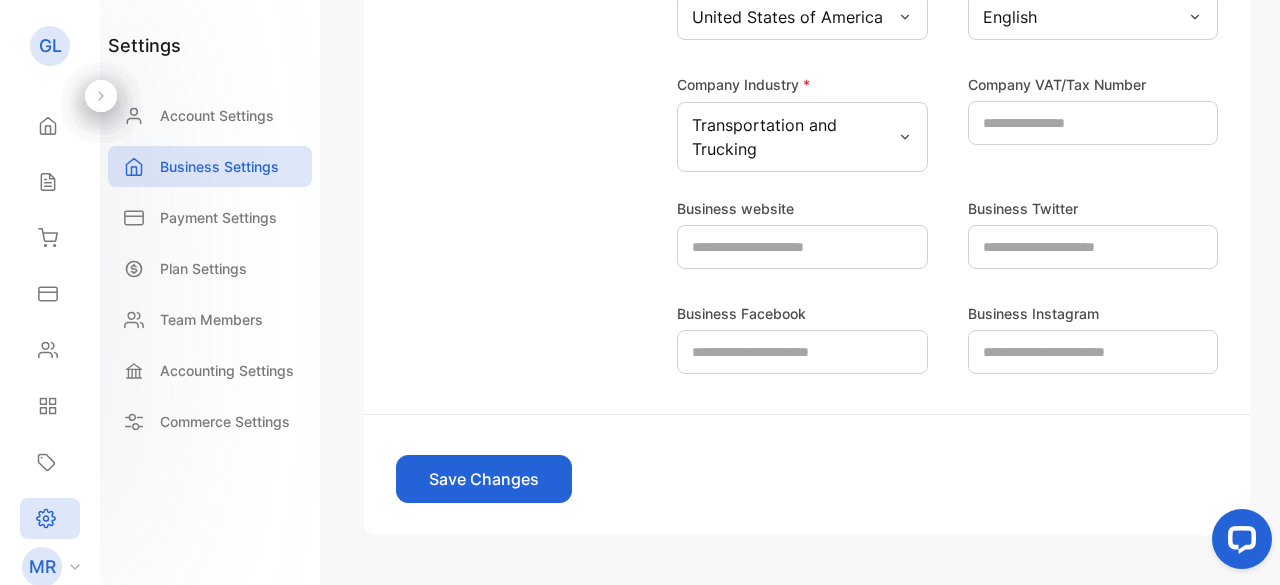 click on "Save Changes" at bounding box center (484, 479) 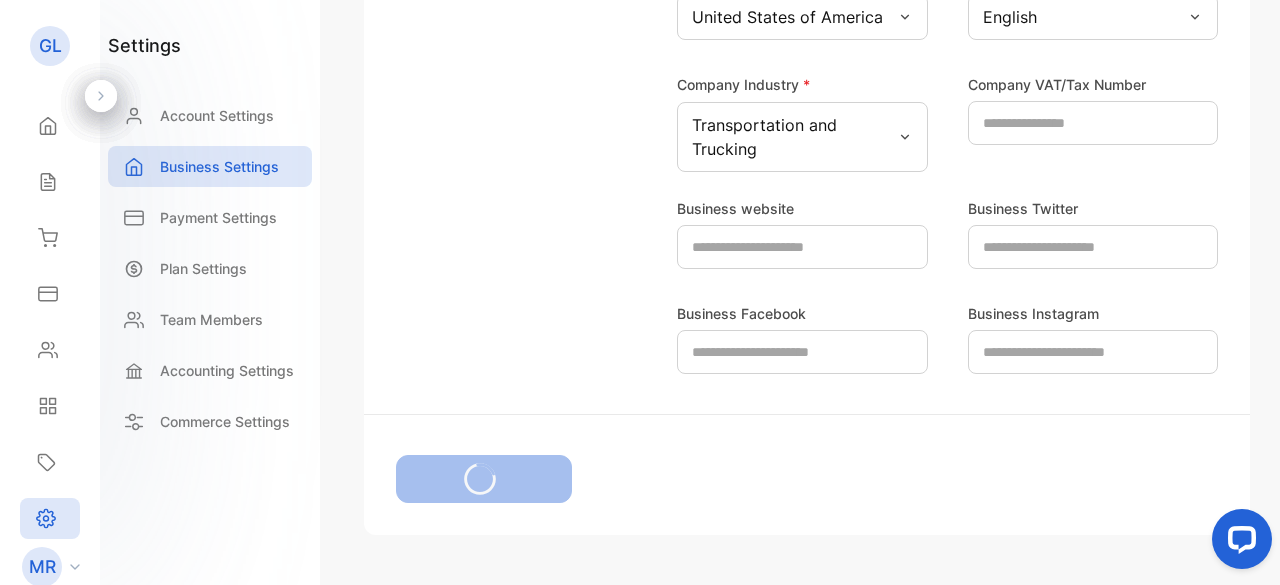 type on "*******" 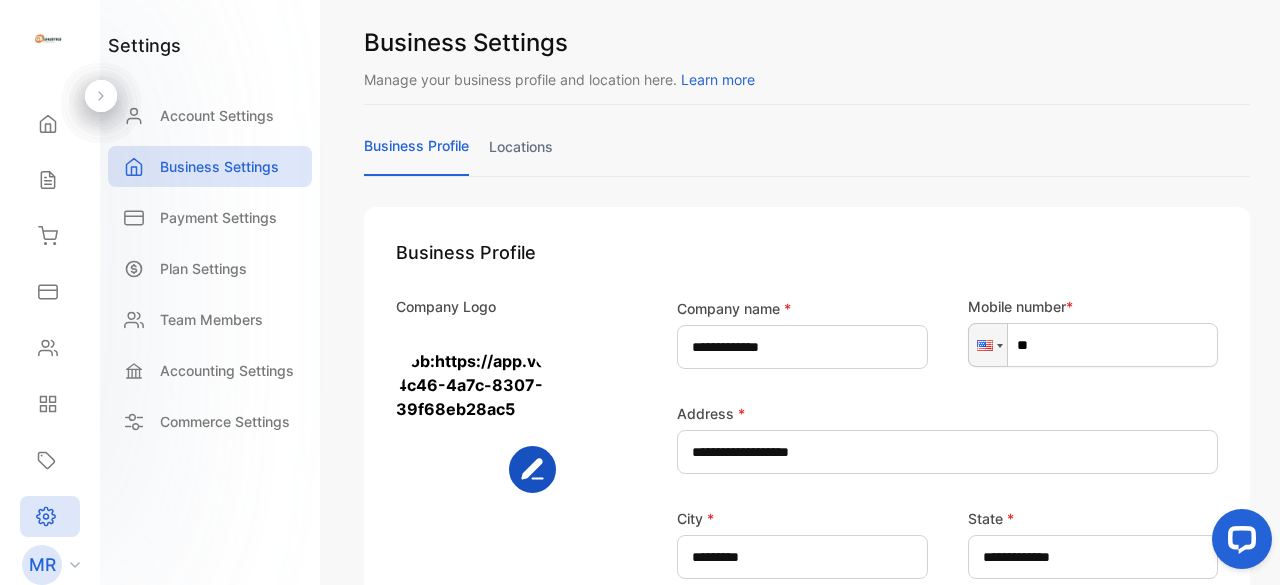 scroll, scrollTop: 0, scrollLeft: 0, axis: both 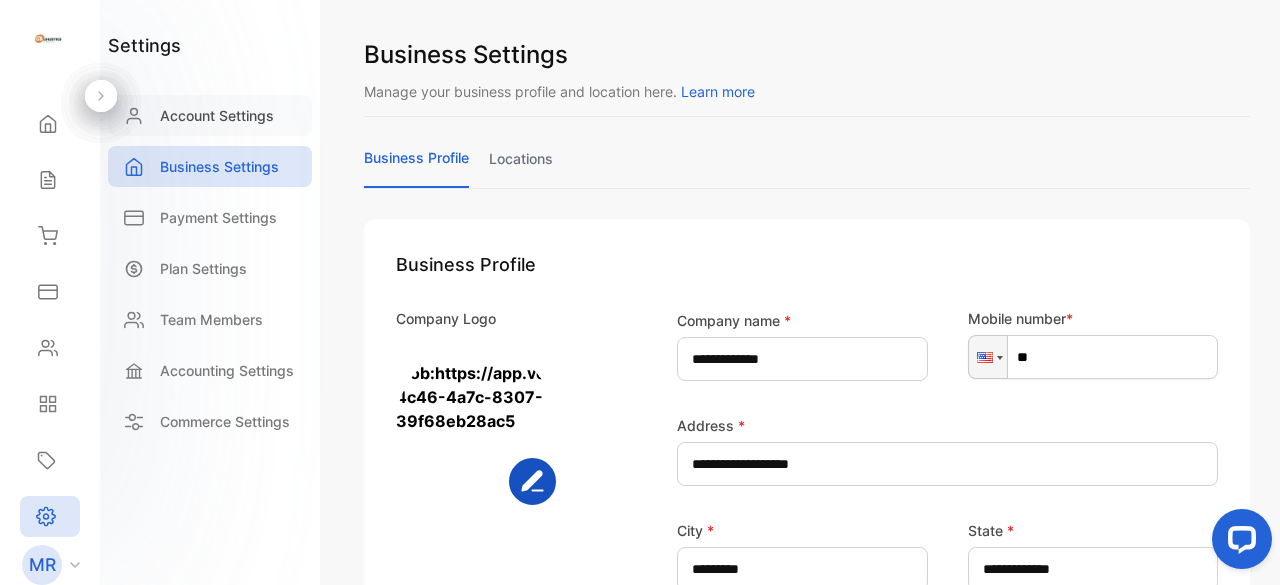 click on "Account Settings" at bounding box center (217, 115) 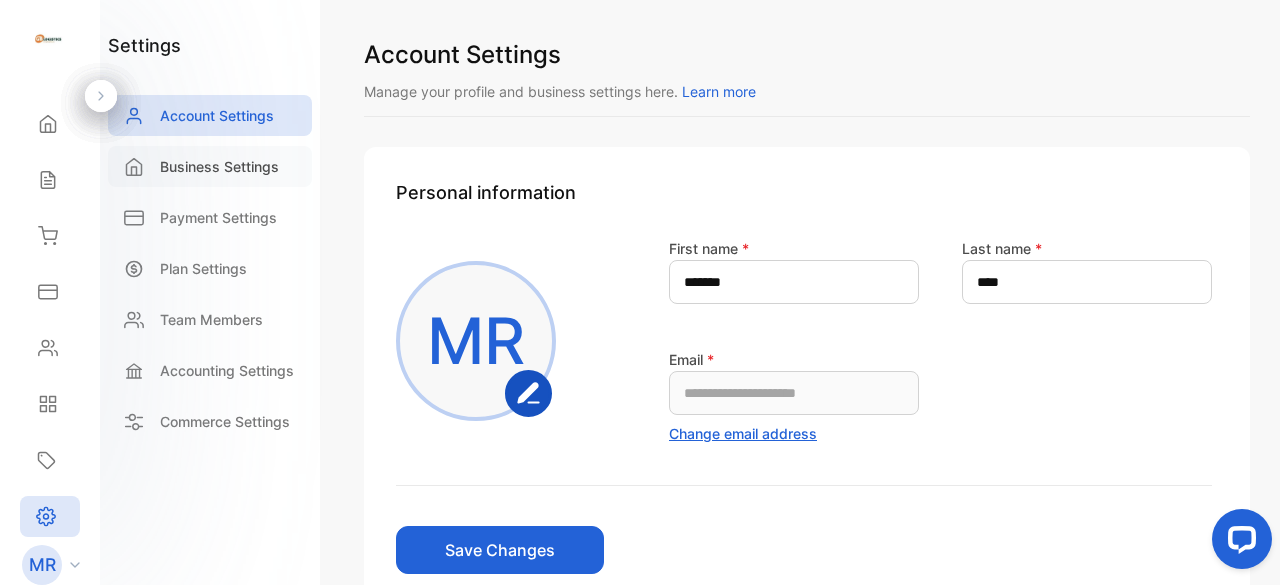click on "Business Settings" at bounding box center (219, 166) 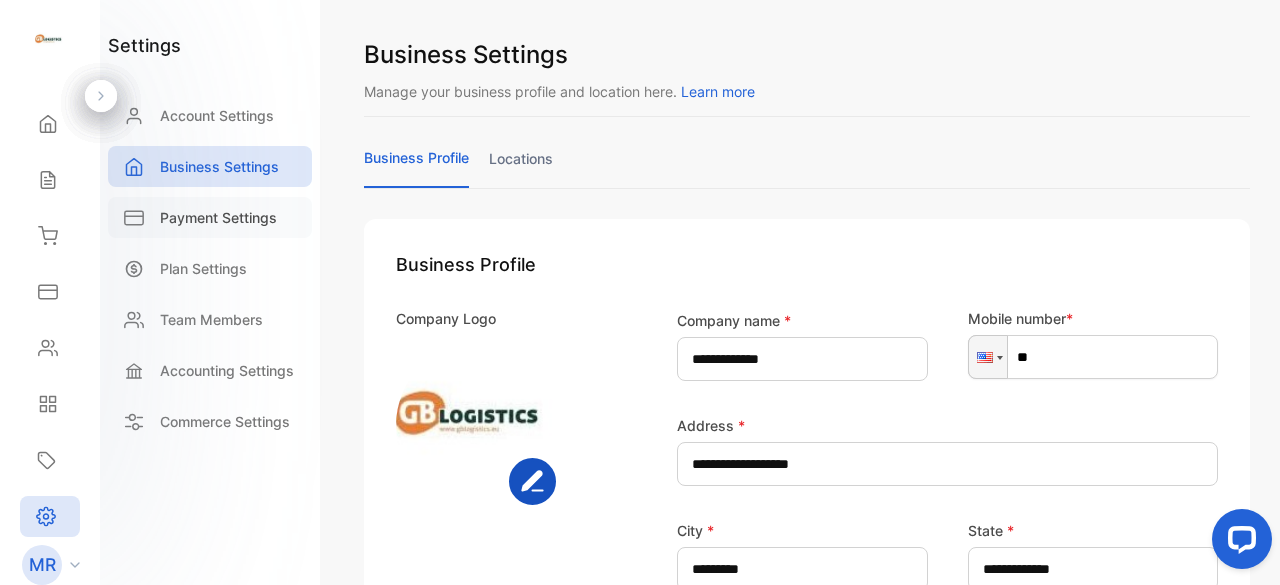click on "Payment Settings" at bounding box center [218, 217] 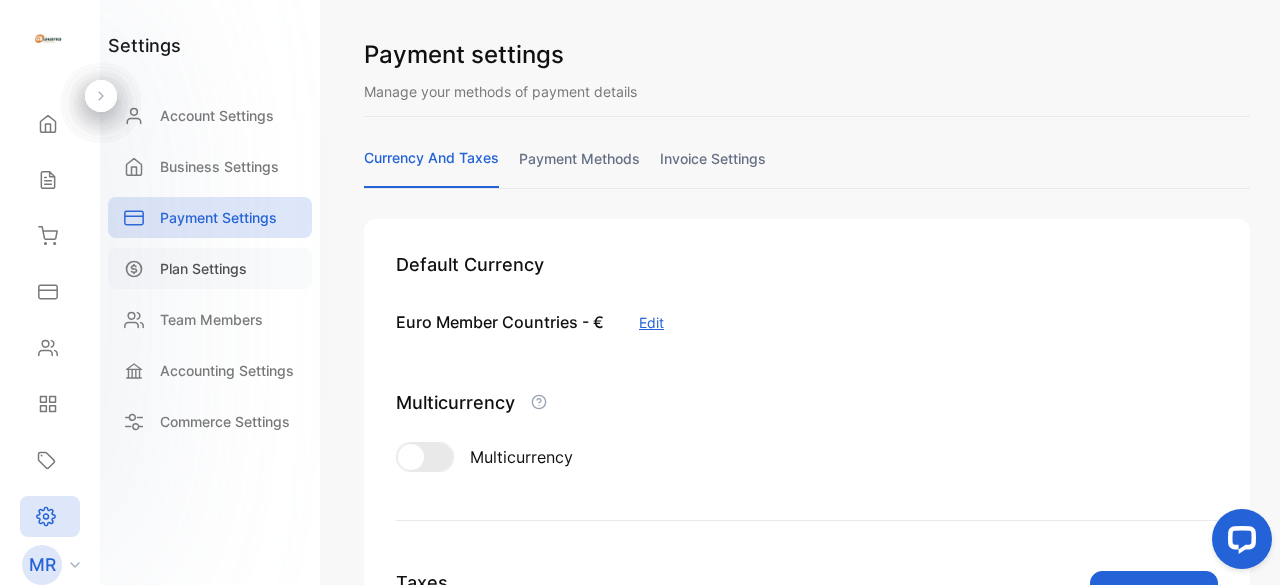 click on "Plan Settings" at bounding box center (210, 268) 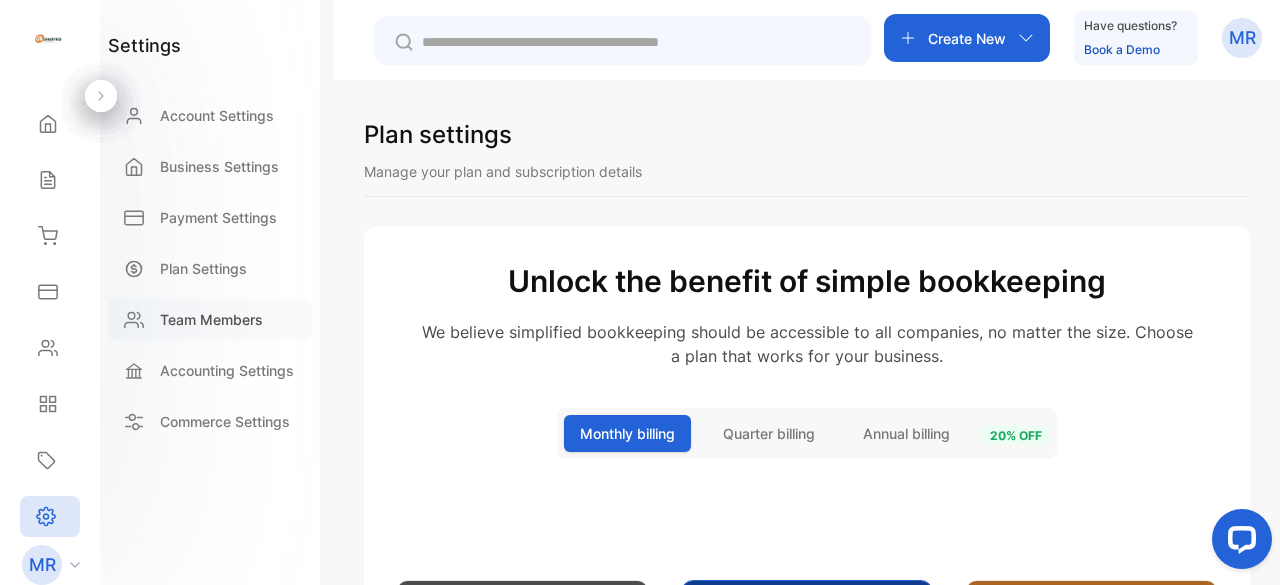 click on "Team Members" at bounding box center [210, 319] 